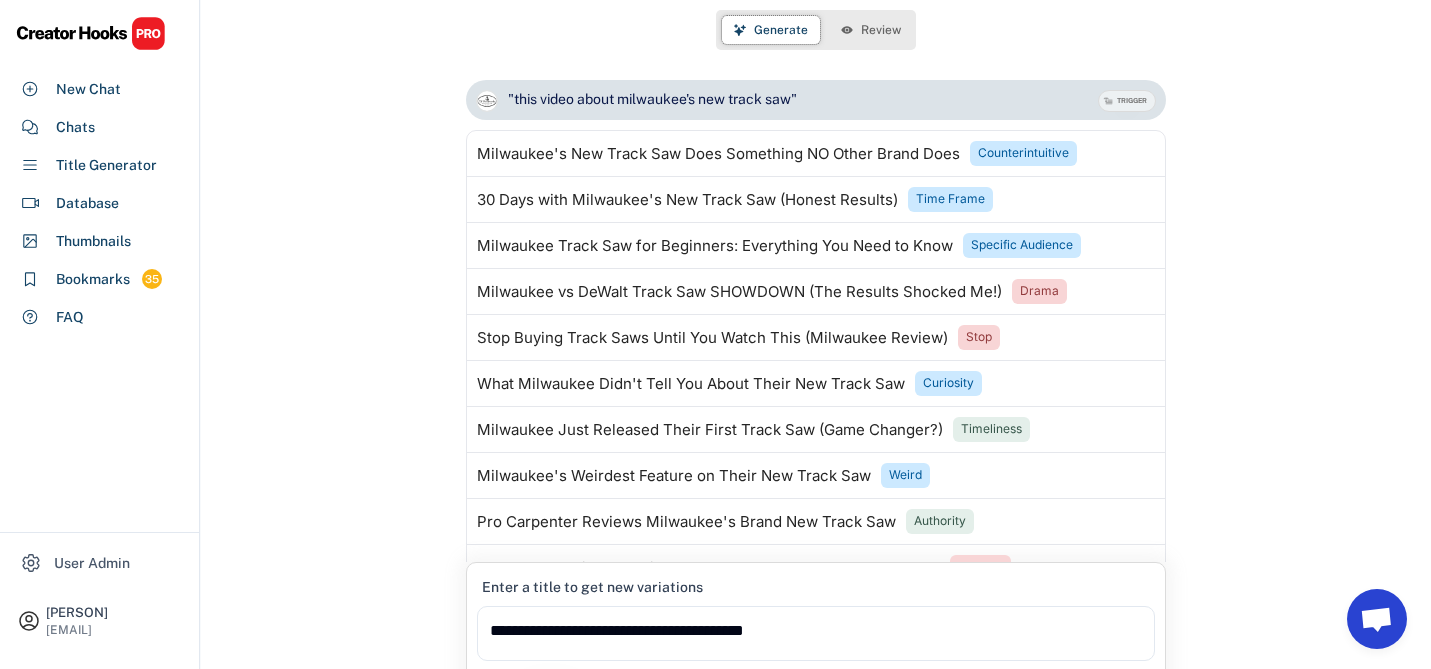 scroll, scrollTop: 0, scrollLeft: 0, axis: both 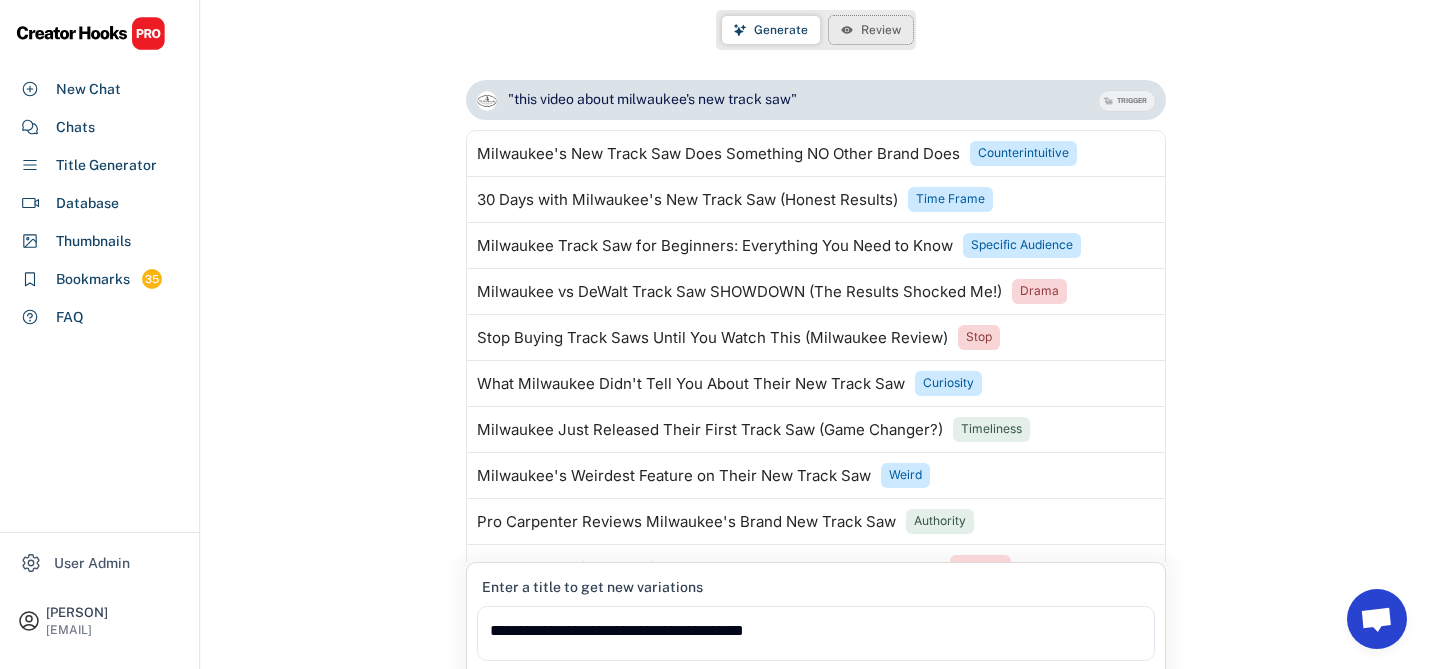 click on "Review" at bounding box center (881, 30) 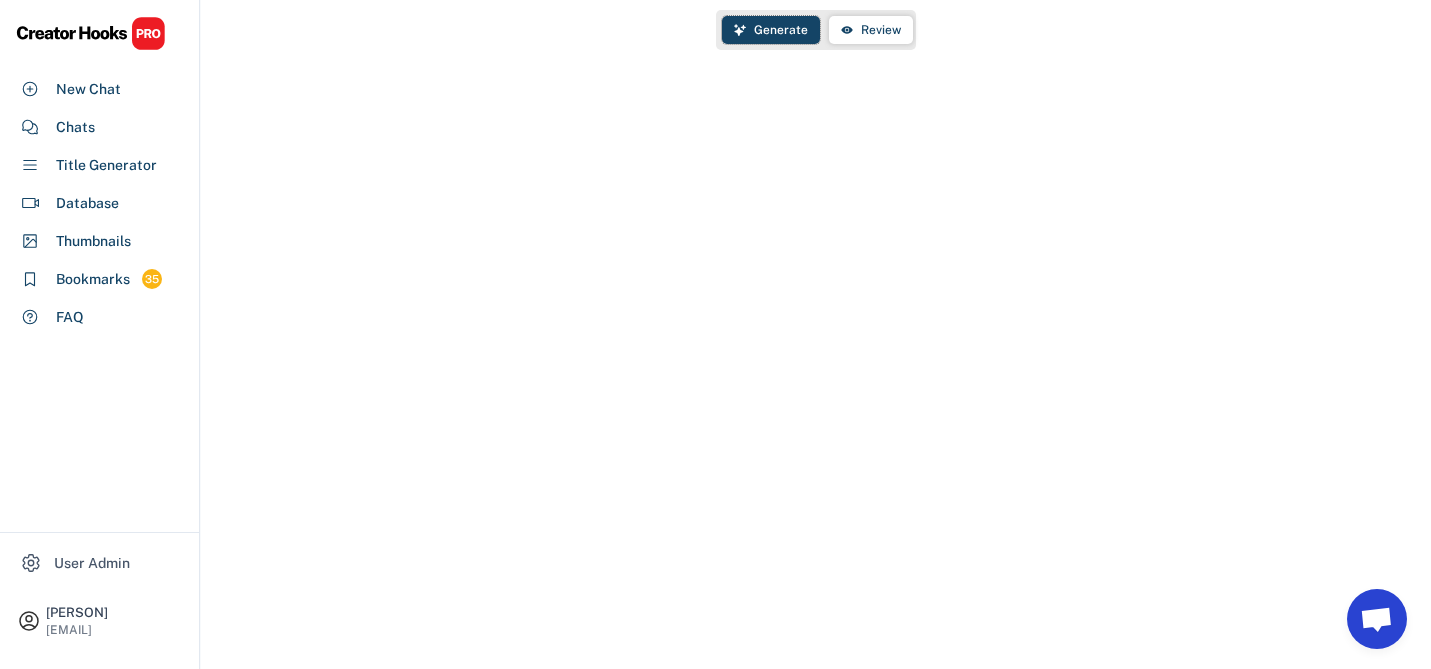 click on "Generate" at bounding box center [781, 30] 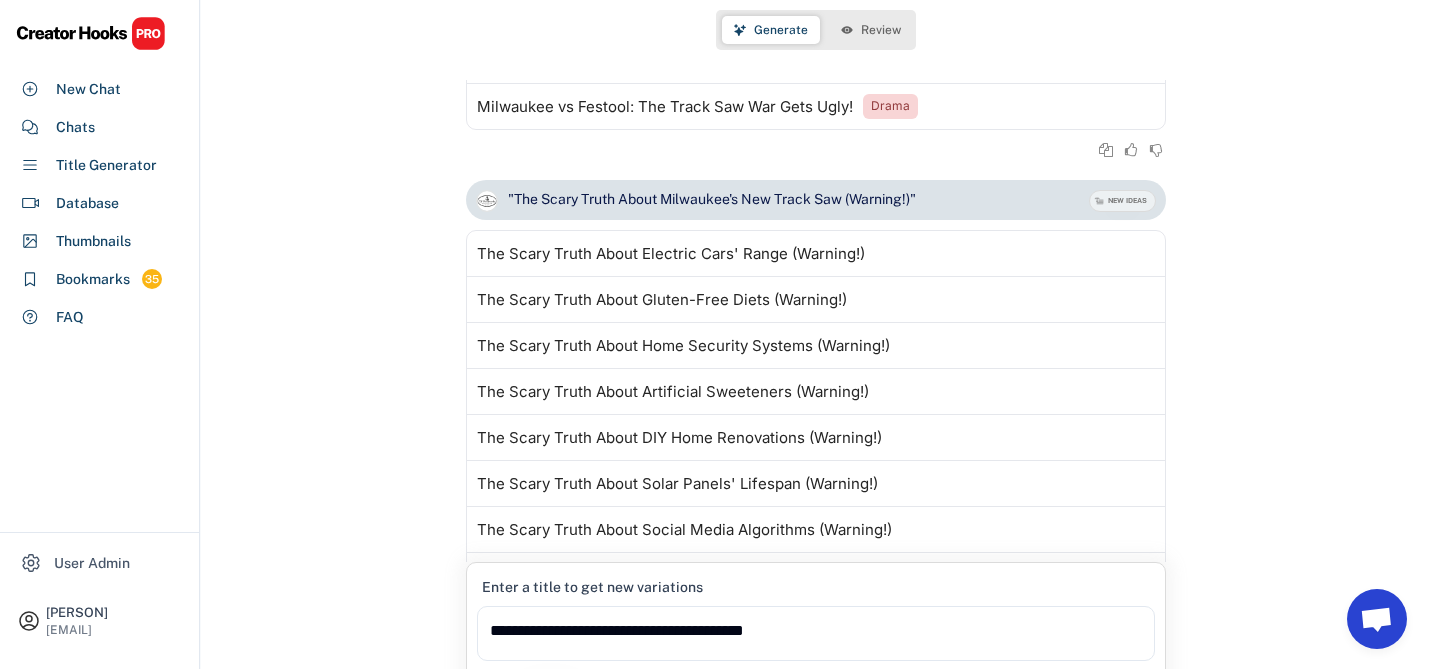 scroll, scrollTop: 1022, scrollLeft: 0, axis: vertical 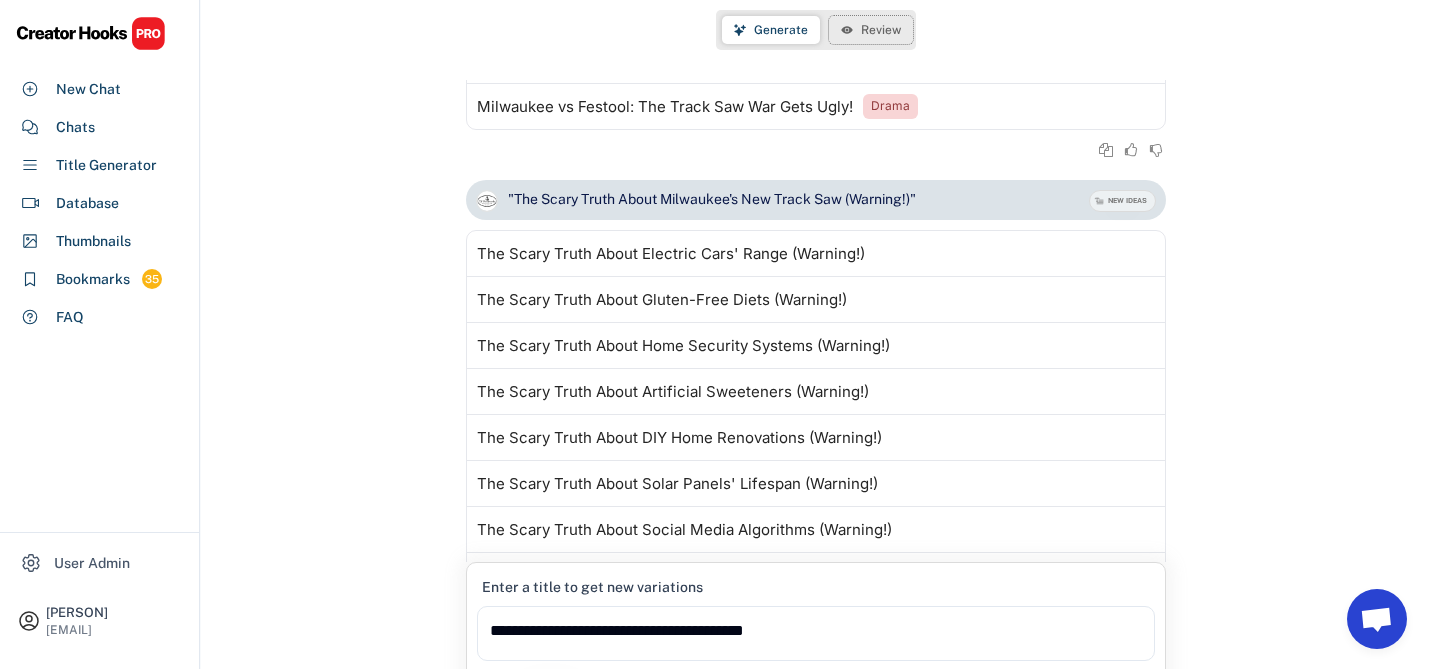 click on "Review" at bounding box center (881, 30) 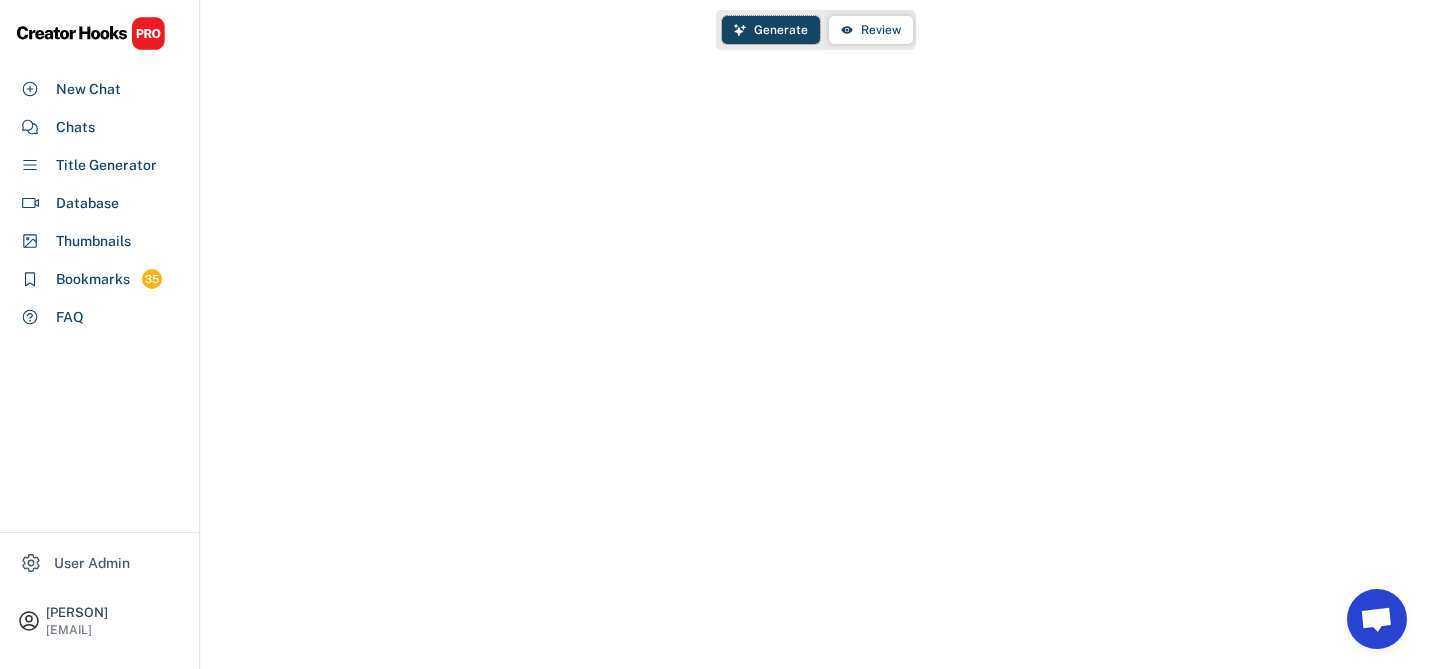 click on "Generate" at bounding box center (781, 30) 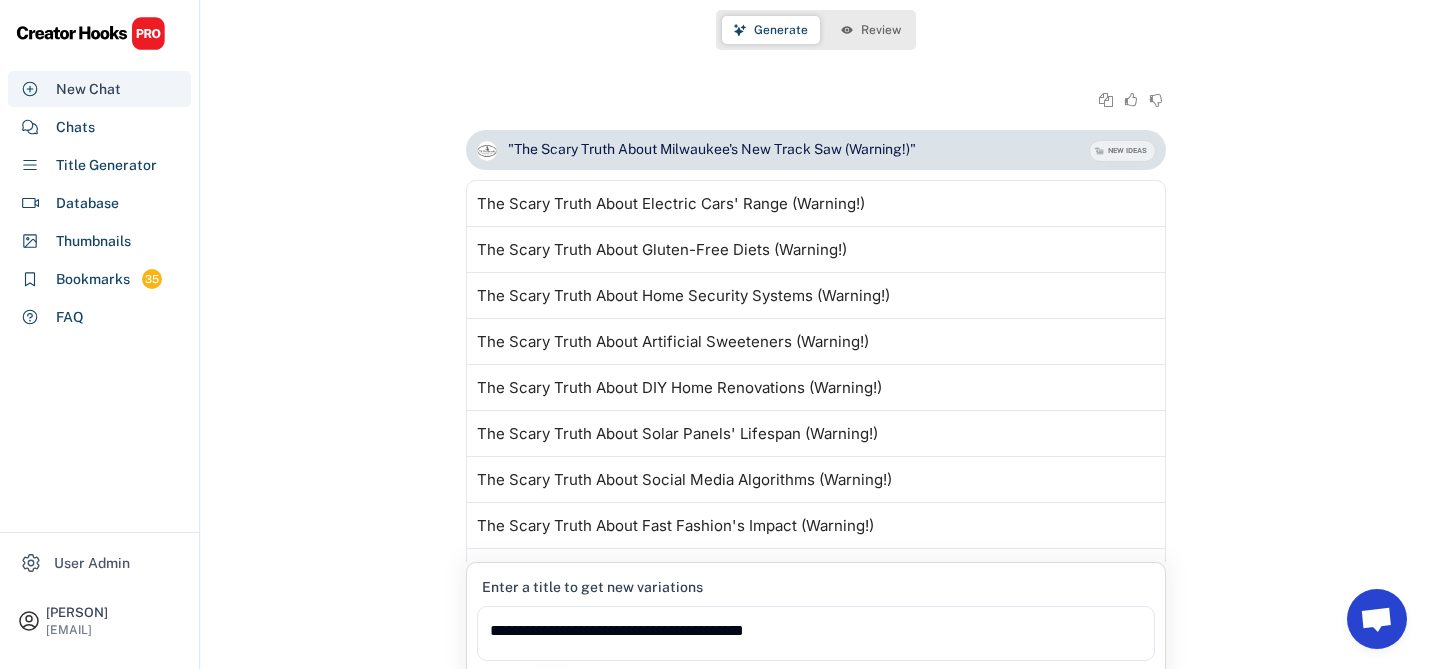 scroll, scrollTop: 1022, scrollLeft: 0, axis: vertical 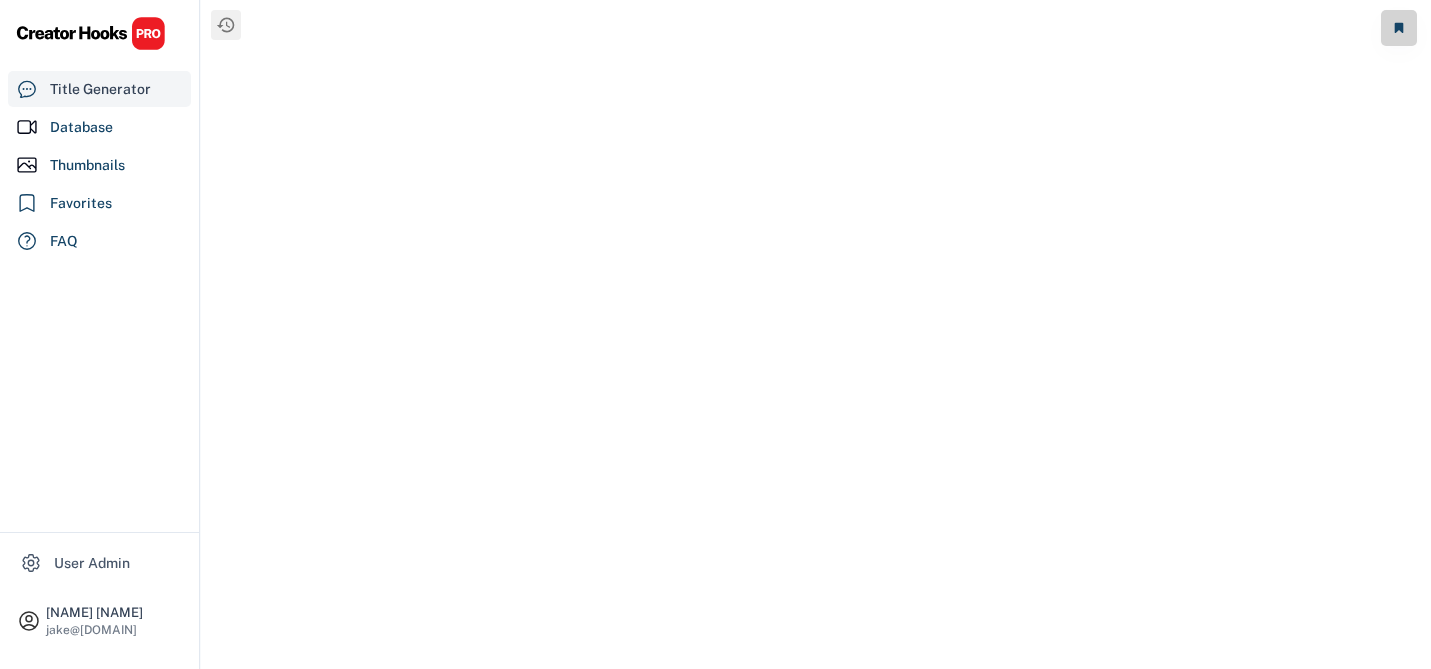 select on "**********" 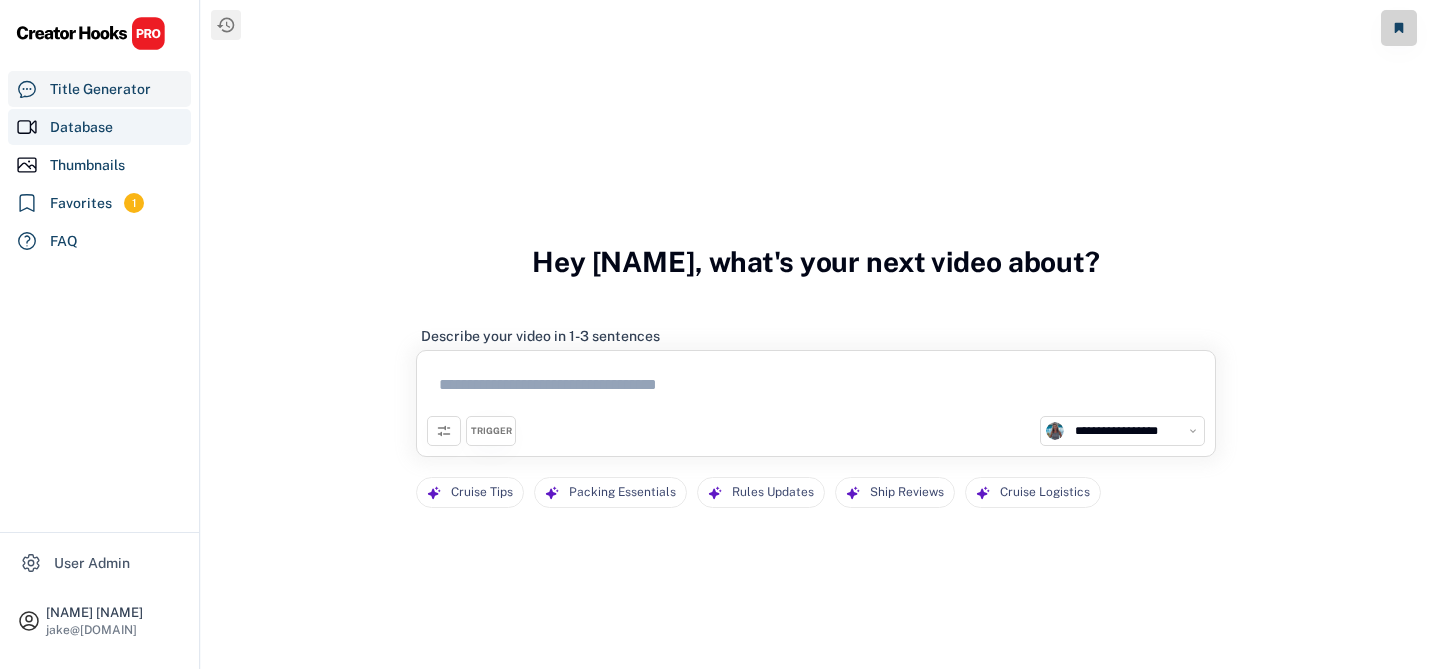 click on "Database" at bounding box center [81, 127] 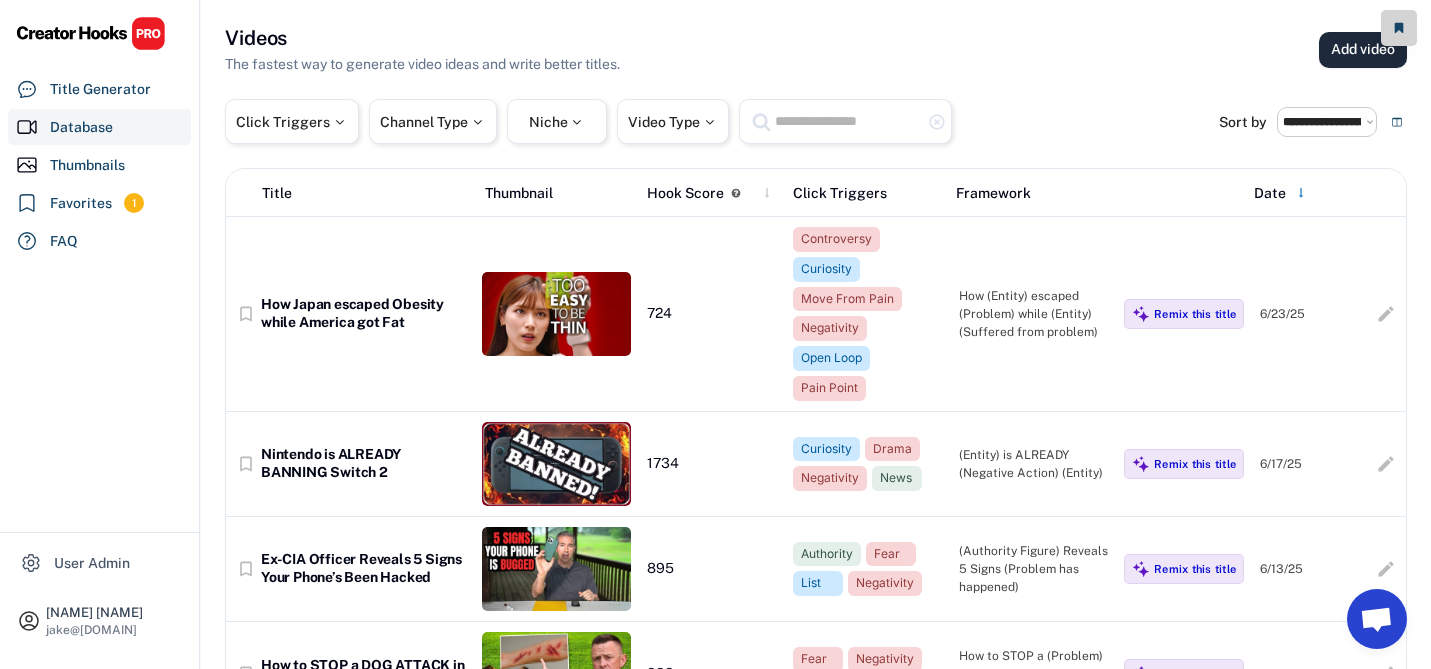 click on "Add video" at bounding box center [1363, 50] 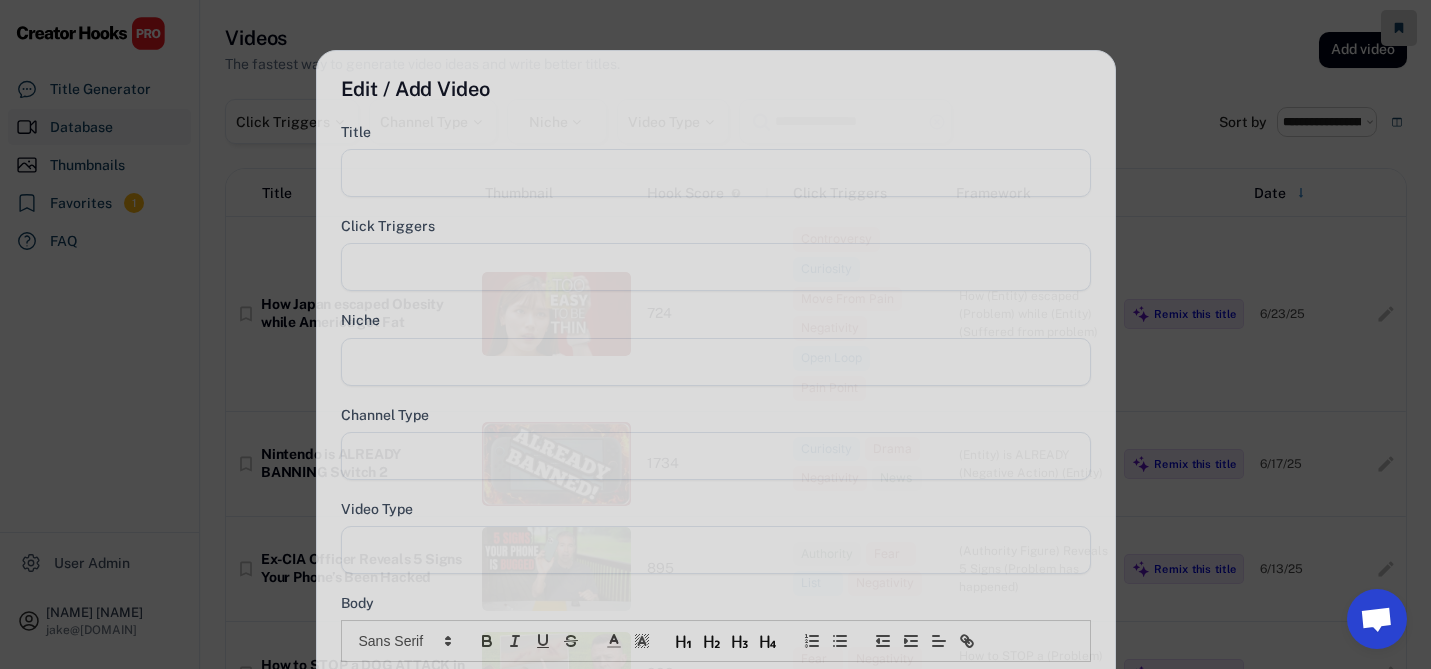 select 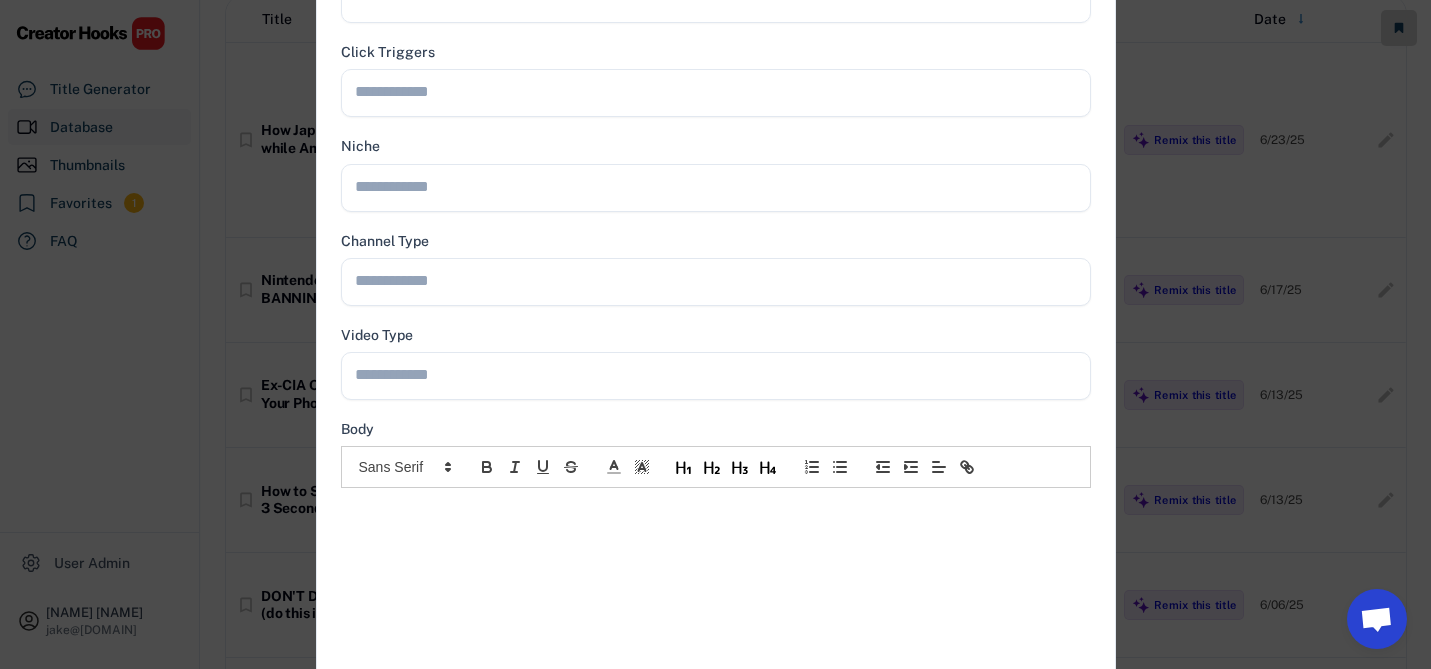 scroll, scrollTop: 489, scrollLeft: 0, axis: vertical 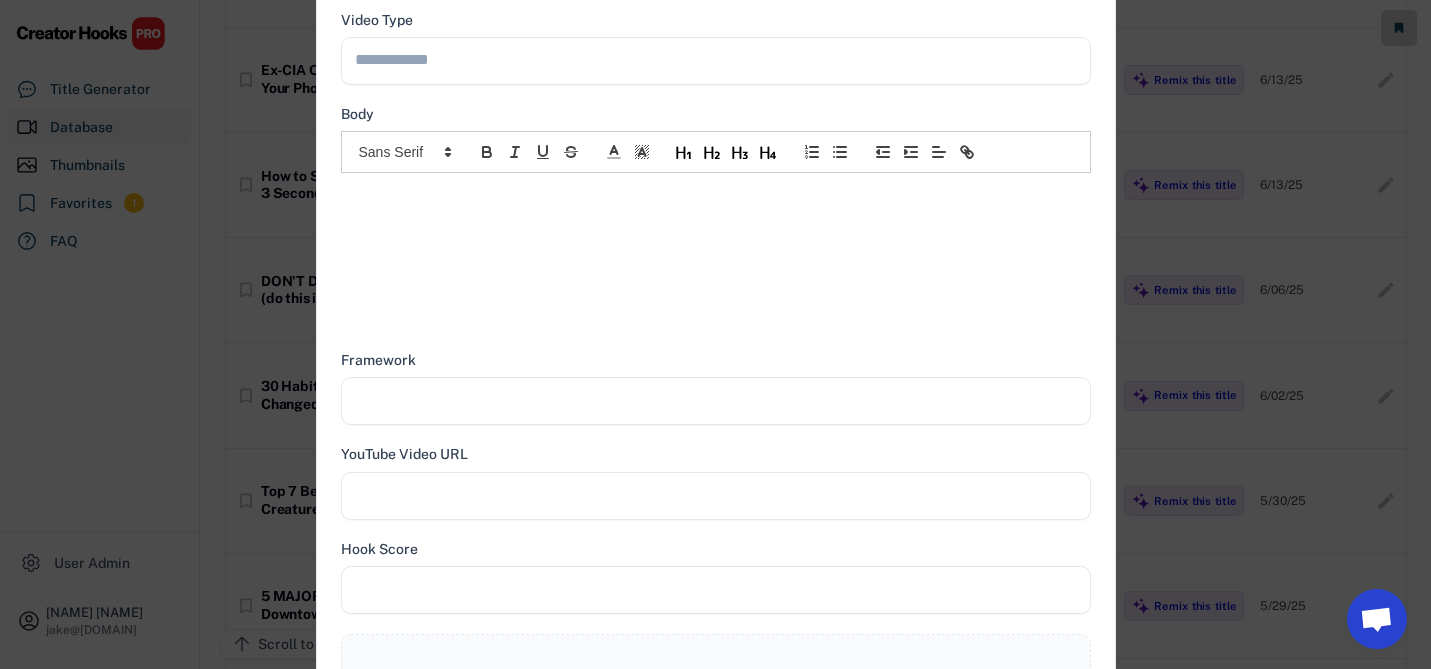 click at bounding box center [716, 194] 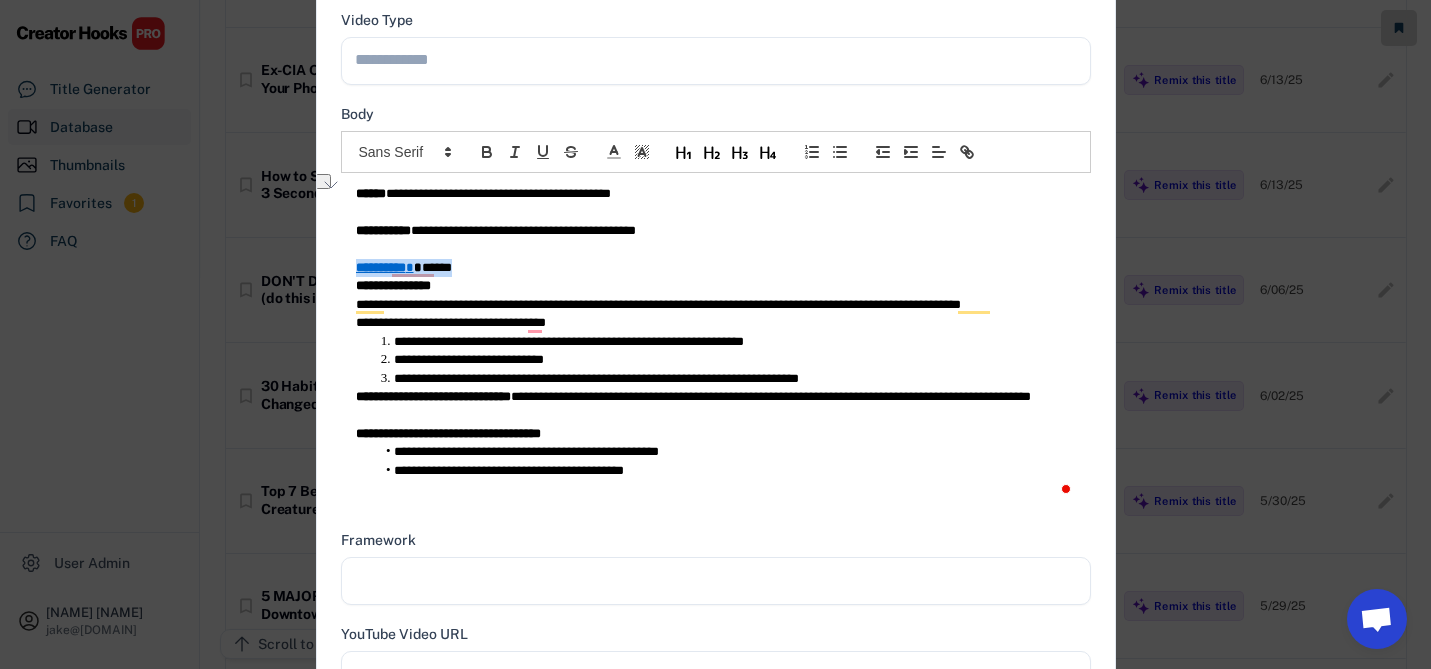 type on "**********" 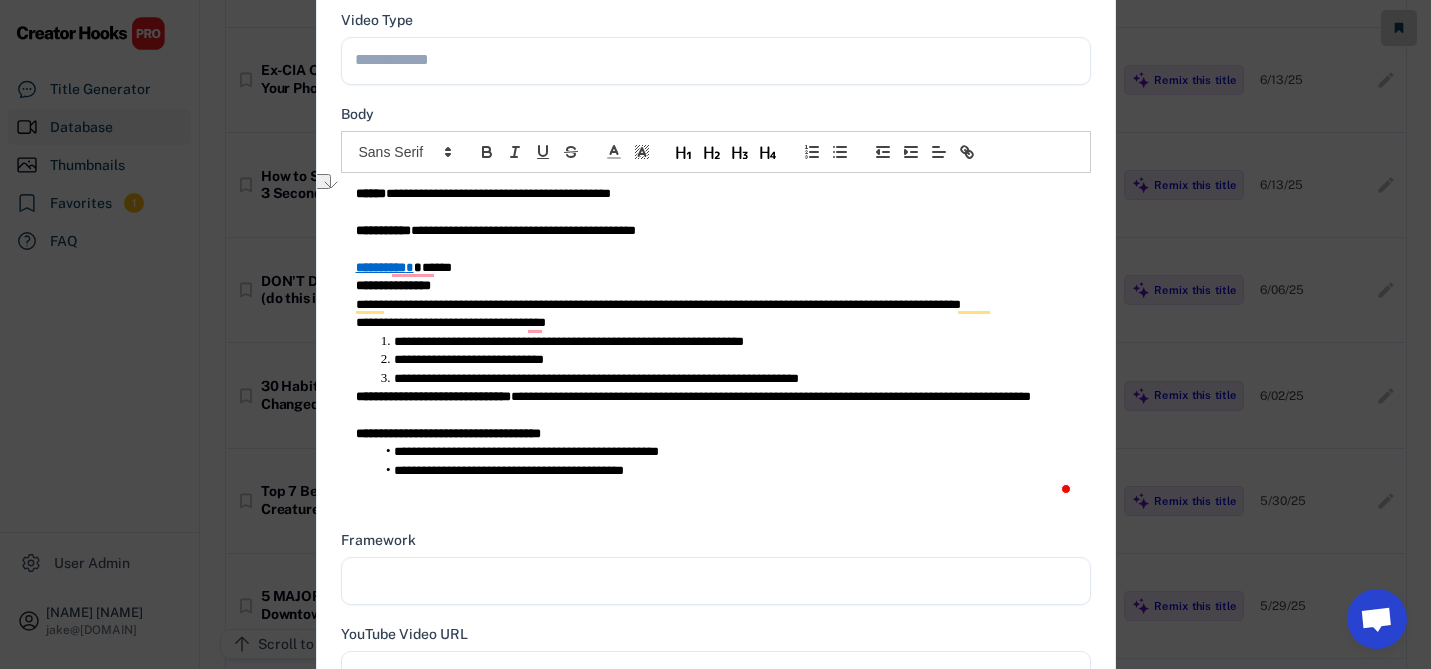 type 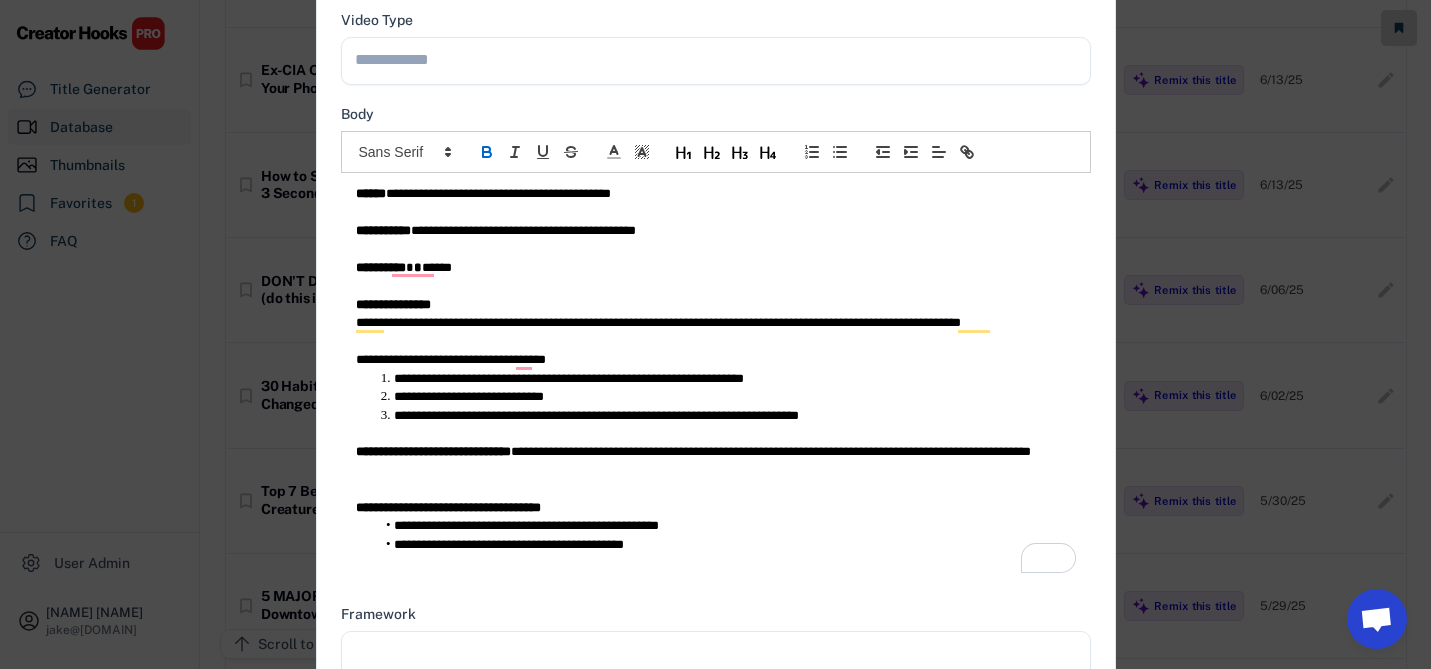 click on "**********" at bounding box center (716, 231) 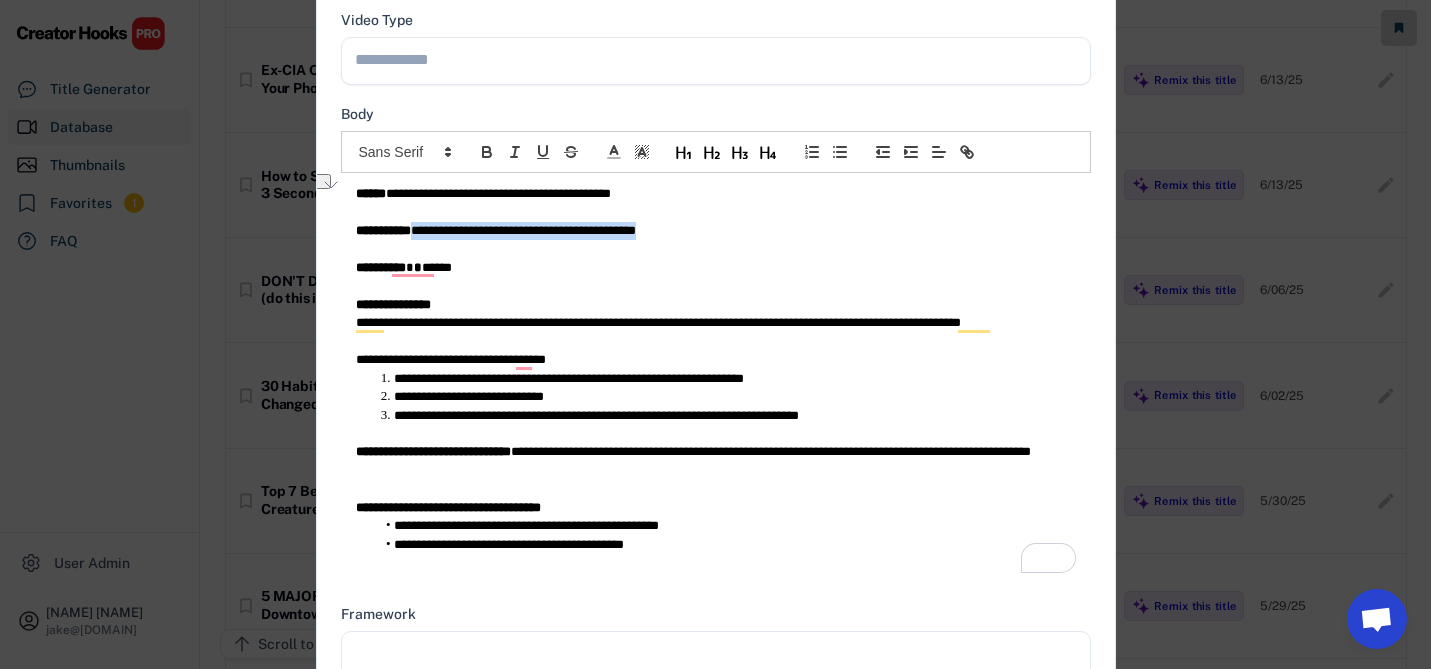 copy on "**********" 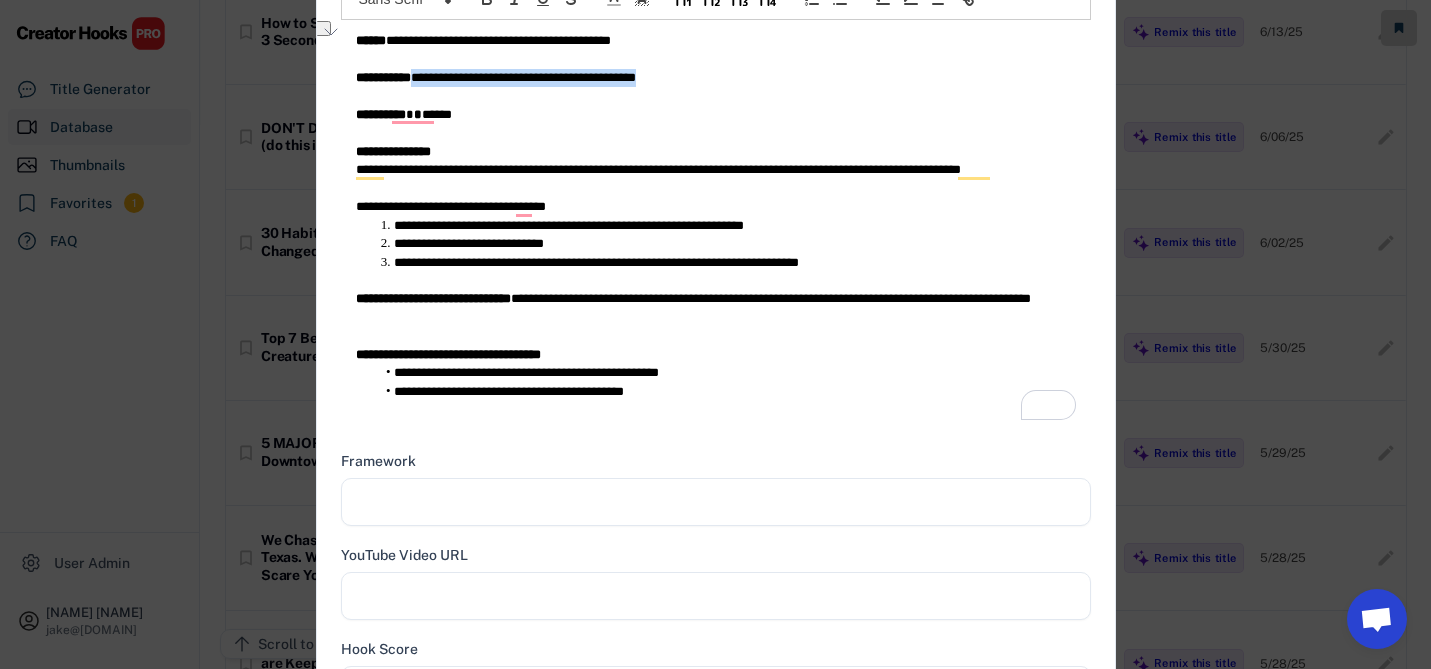 scroll, scrollTop: 853, scrollLeft: 0, axis: vertical 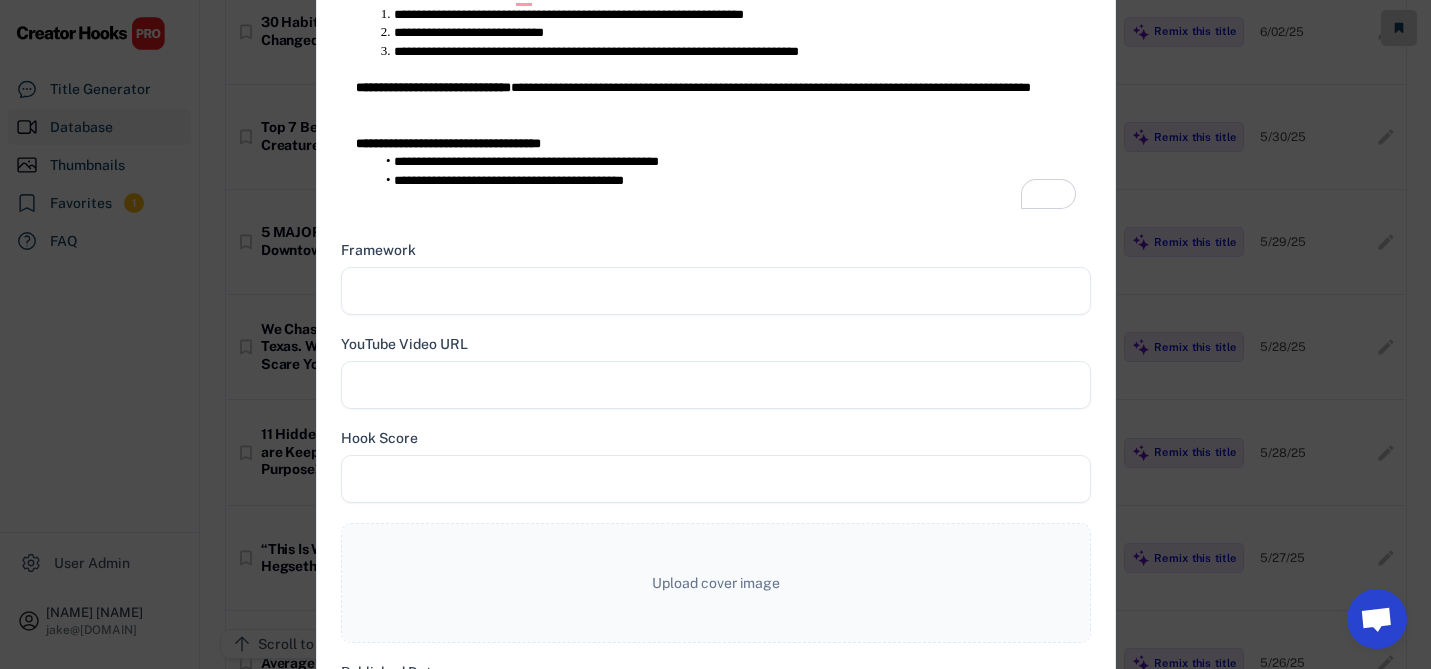 click at bounding box center (716, 291) 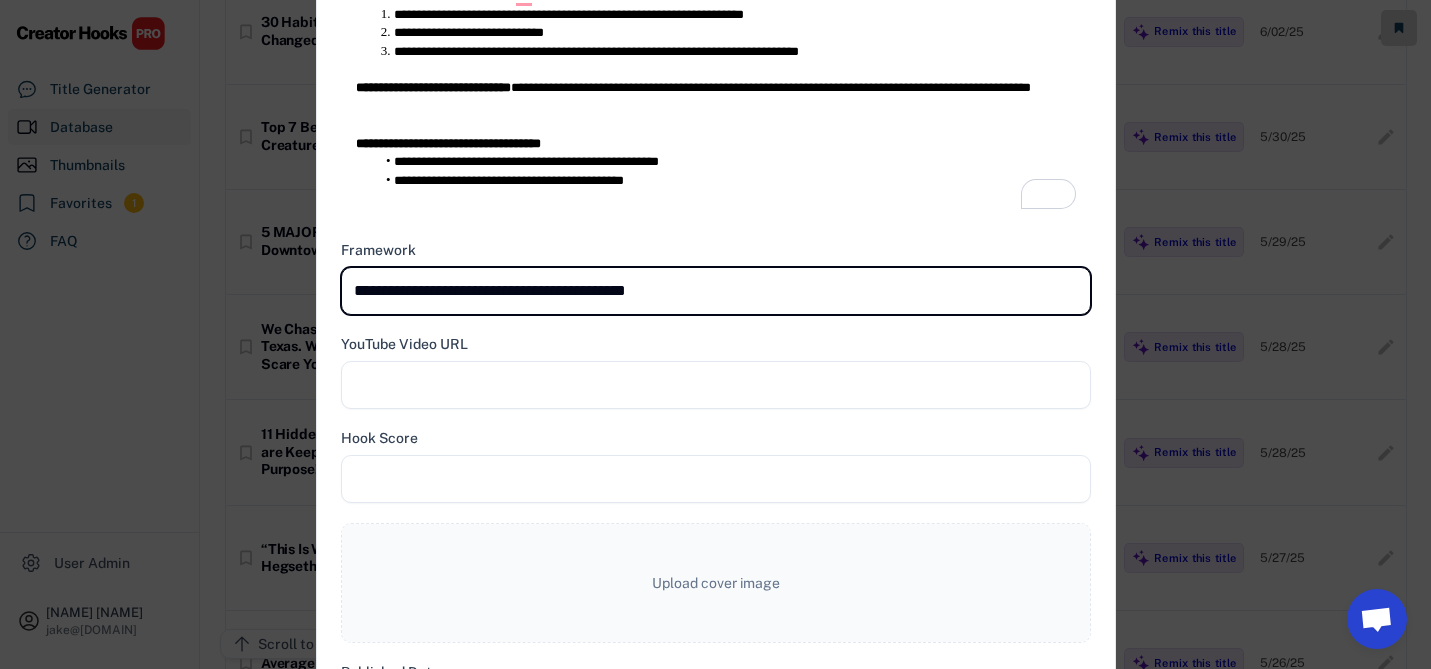type on "**********" 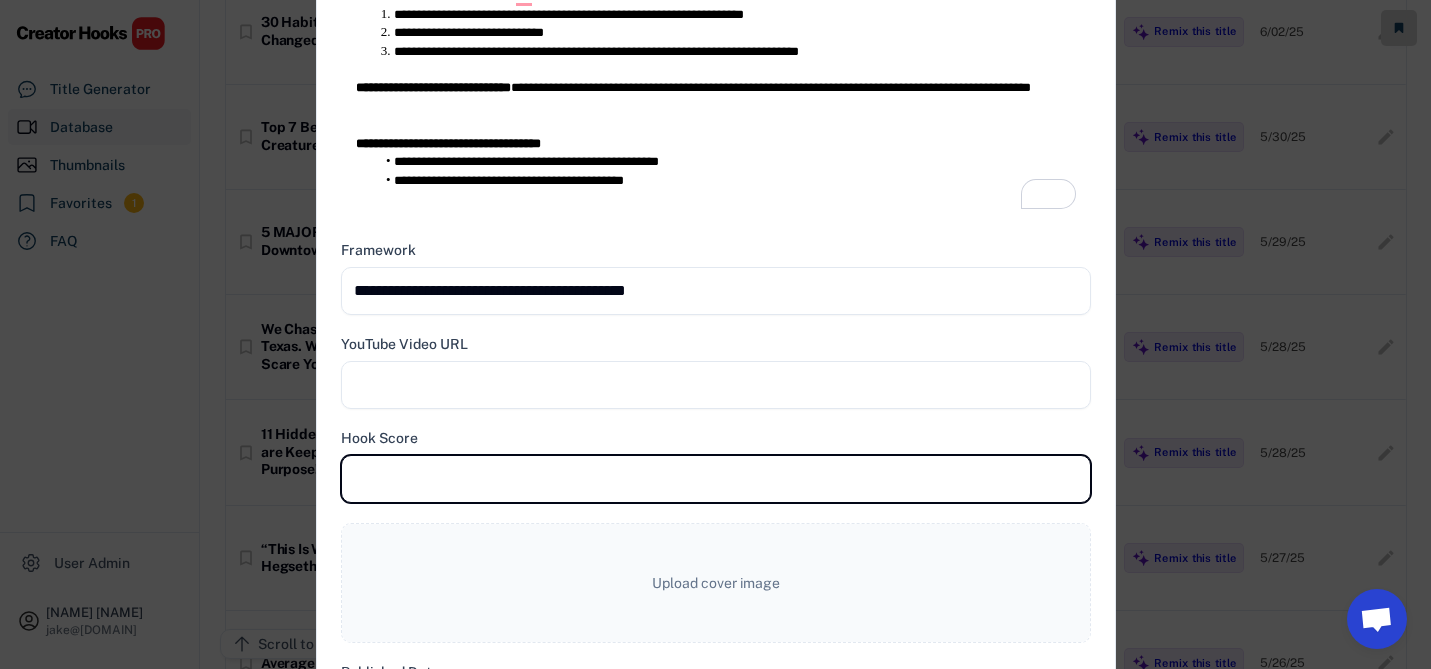 click at bounding box center [716, 479] 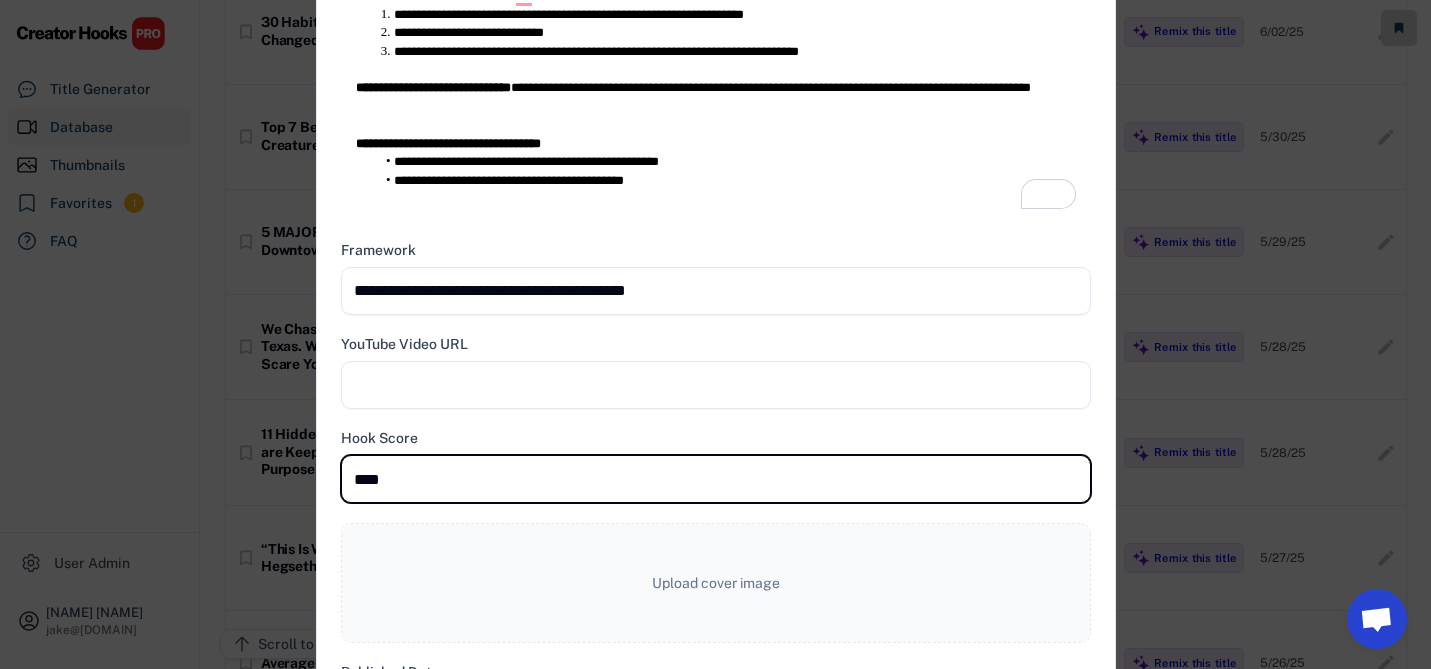 type on "****" 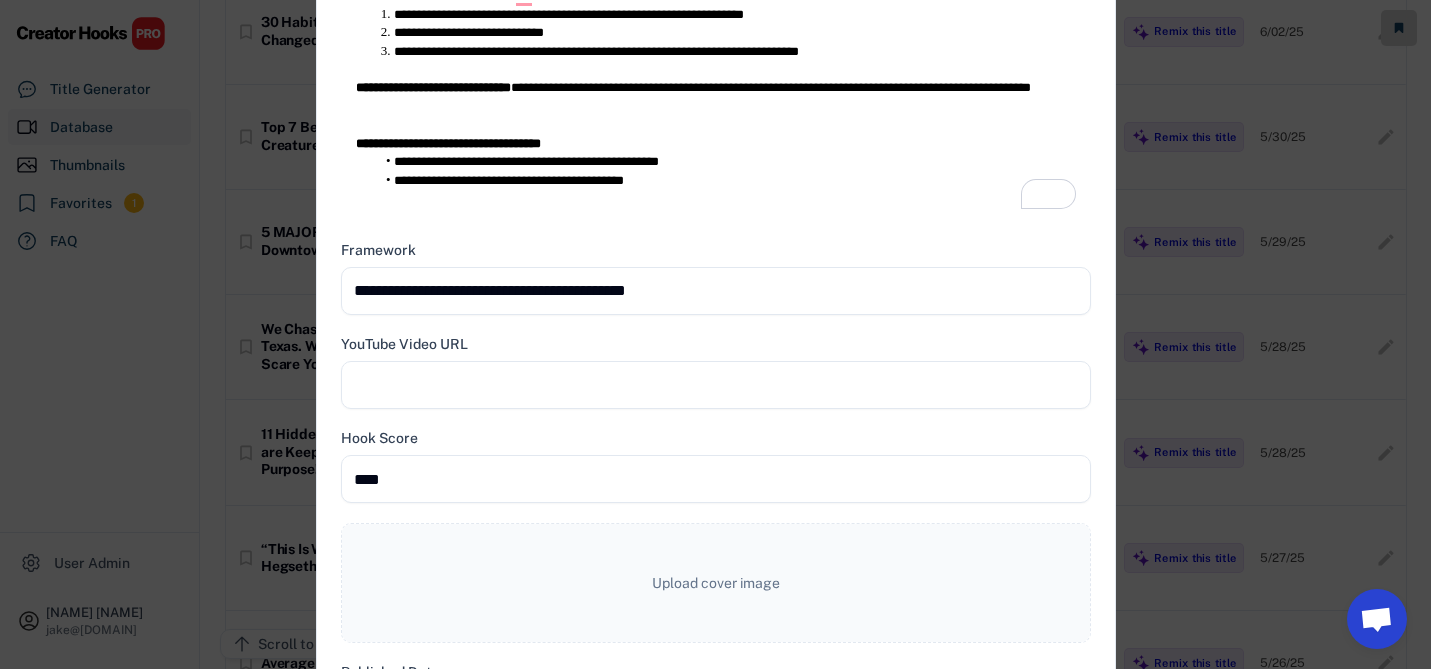 click at bounding box center (716, 385) 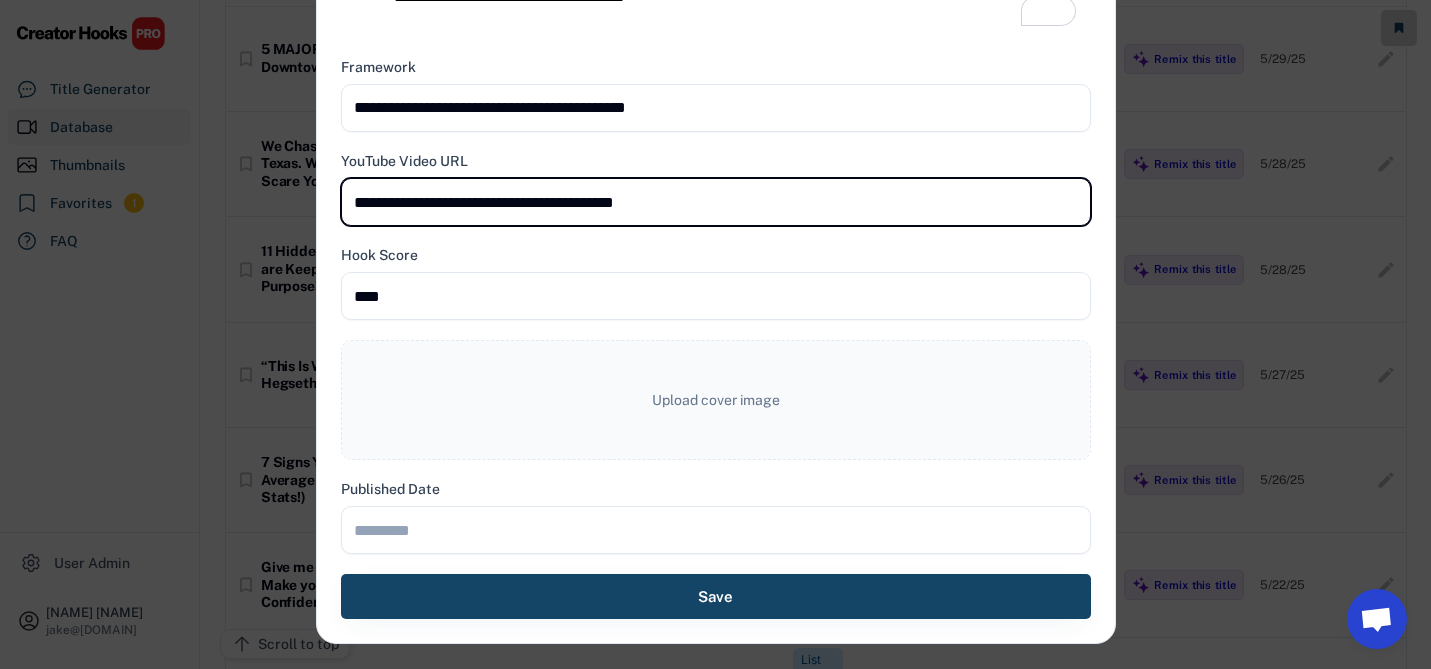 scroll, scrollTop: 1111, scrollLeft: 0, axis: vertical 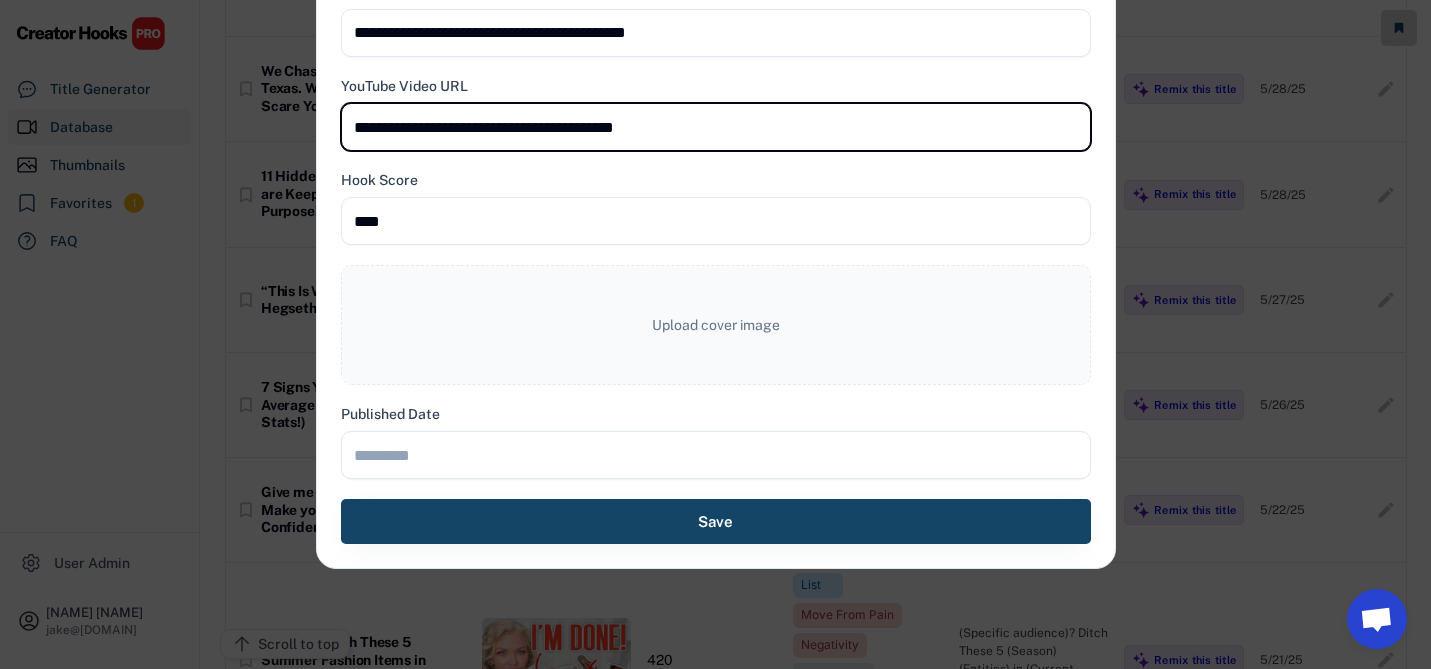type on "**********" 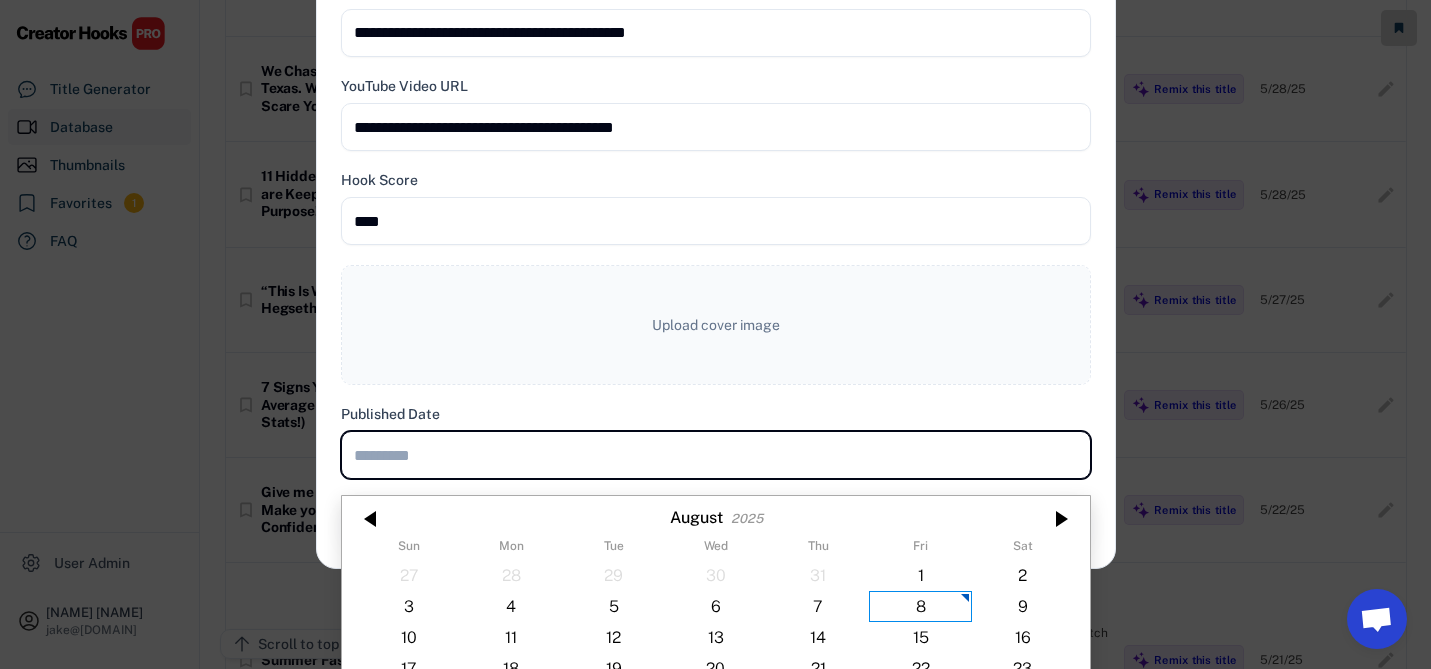 click at bounding box center (716, 455) 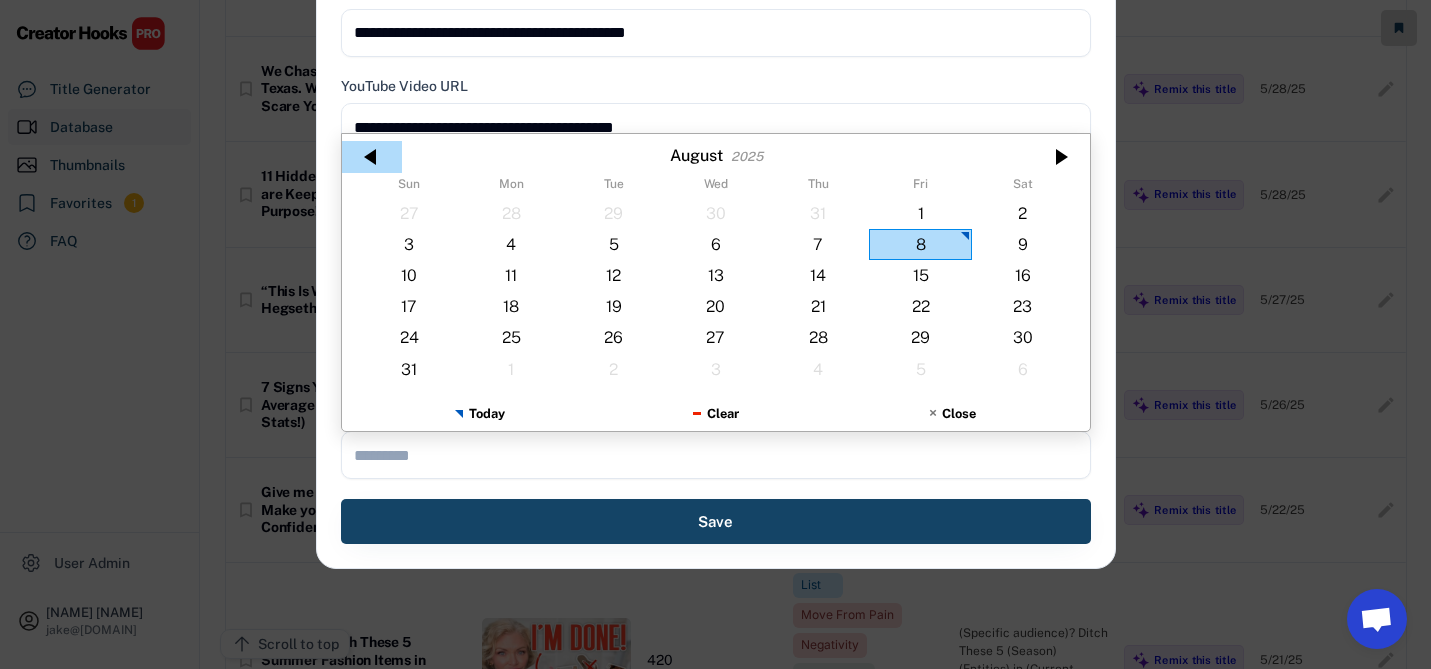 click at bounding box center [372, 157] 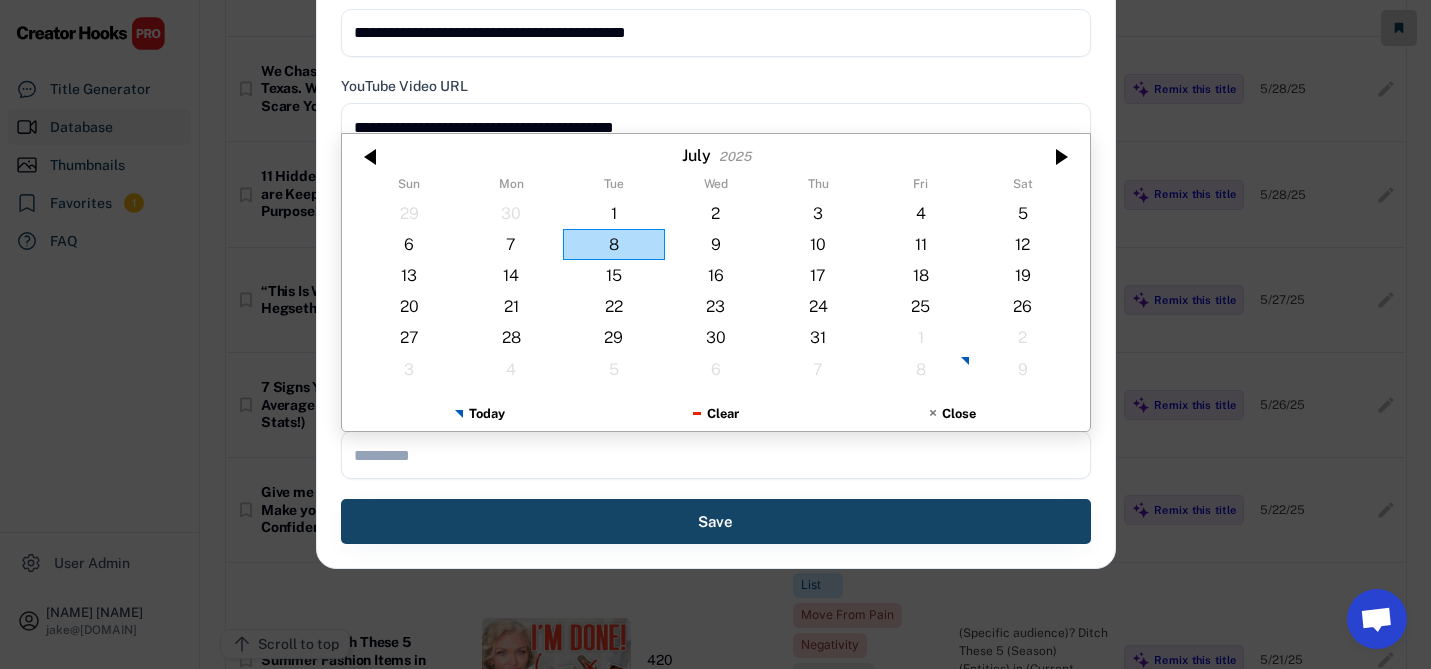 click at bounding box center [372, 157] 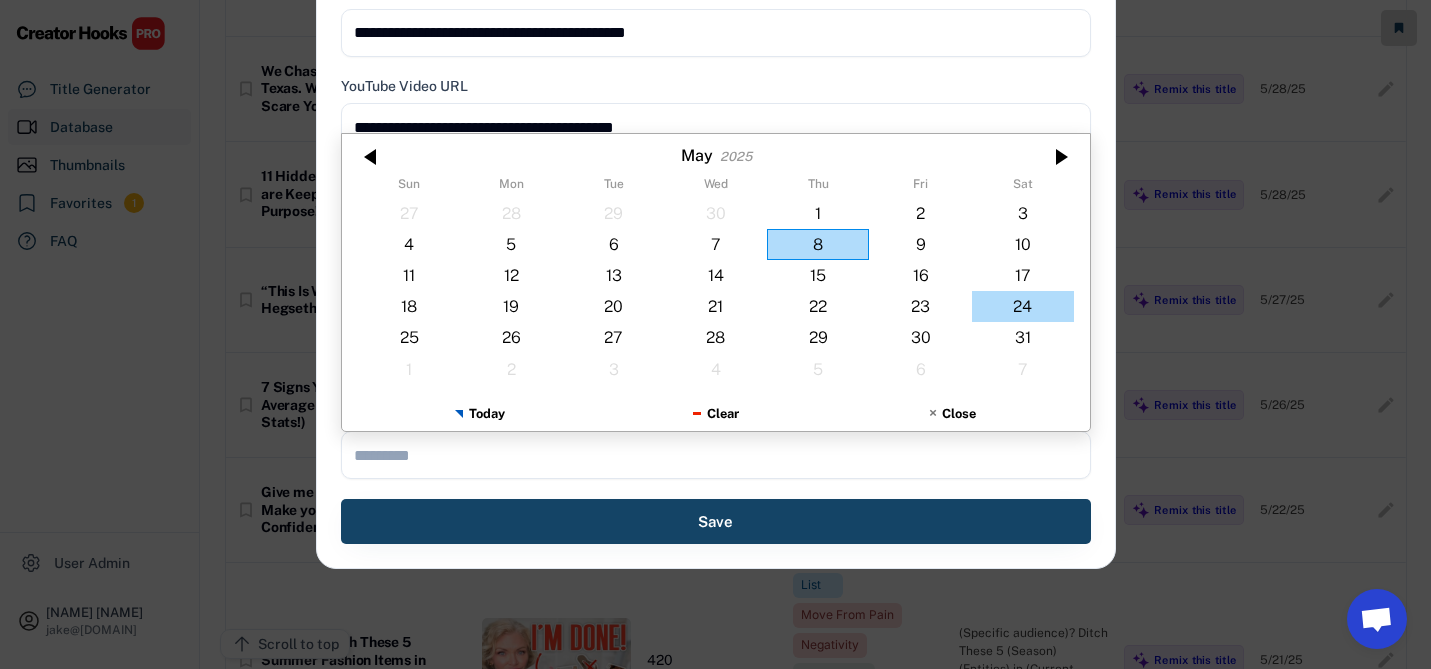 click on "24" at bounding box center [1022, 306] 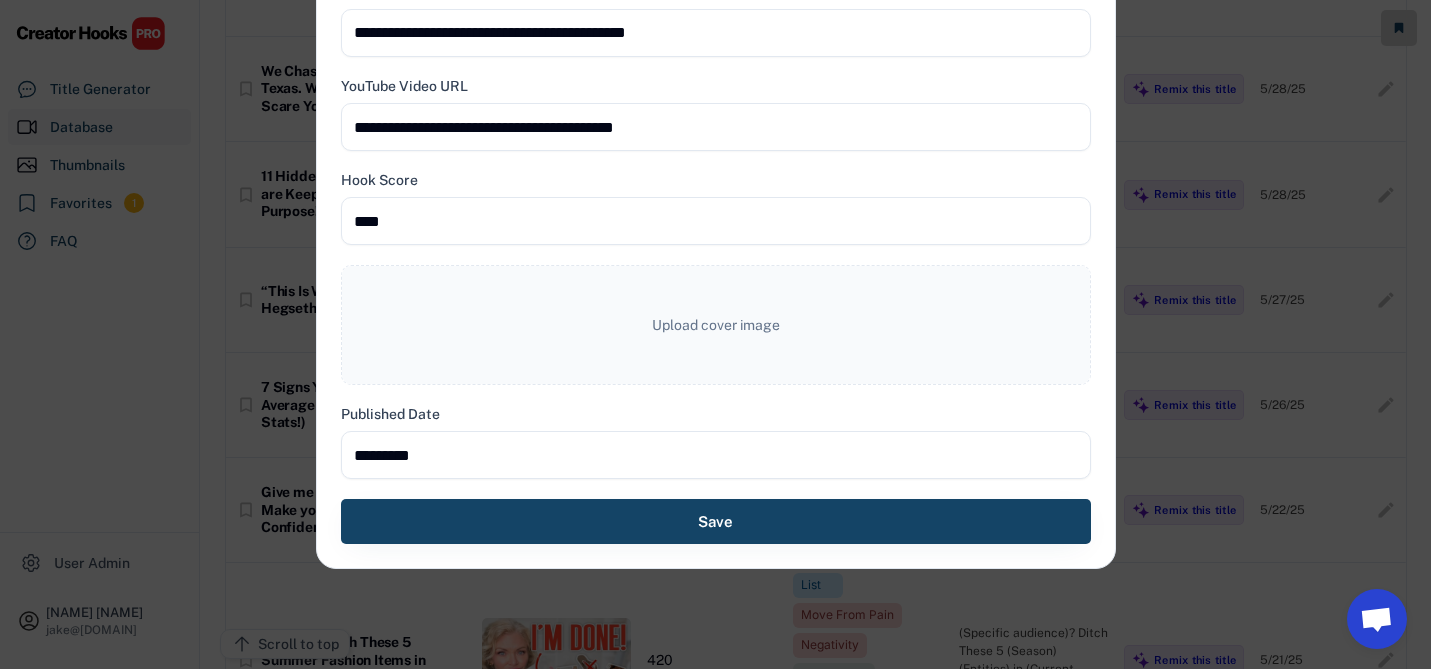 type on "**********" 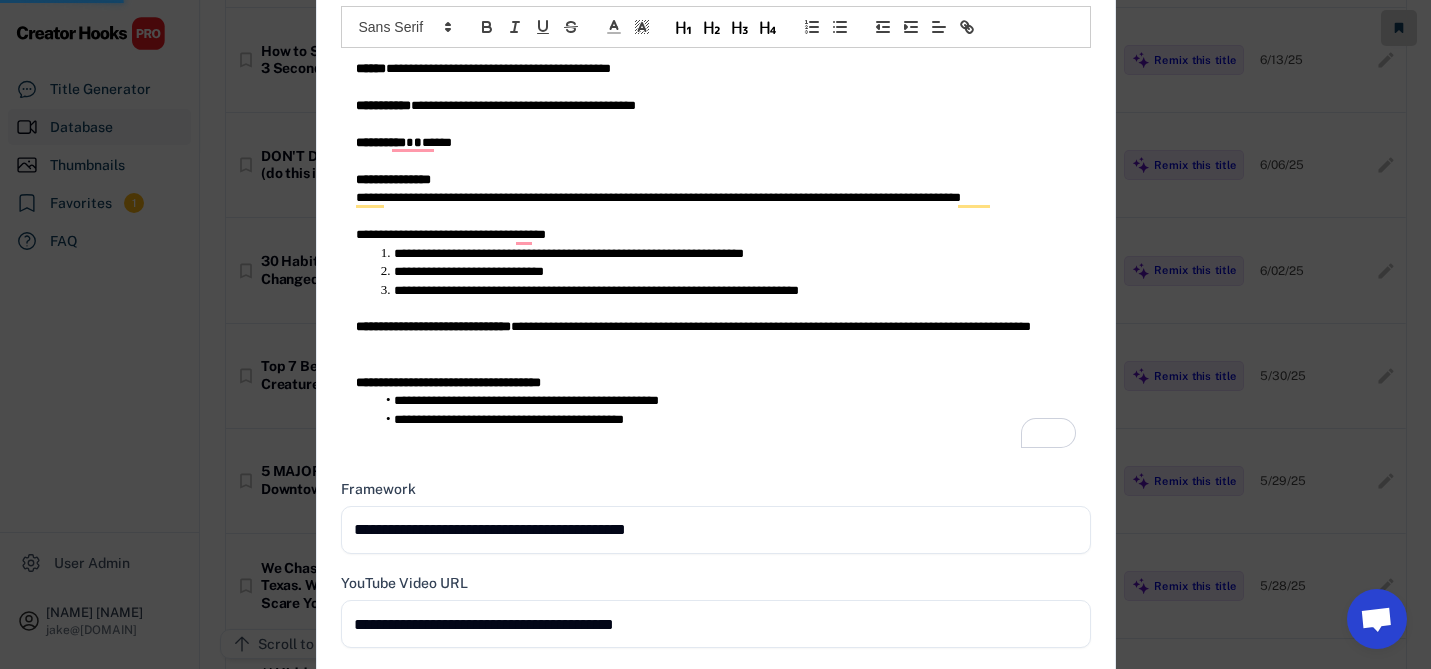 type 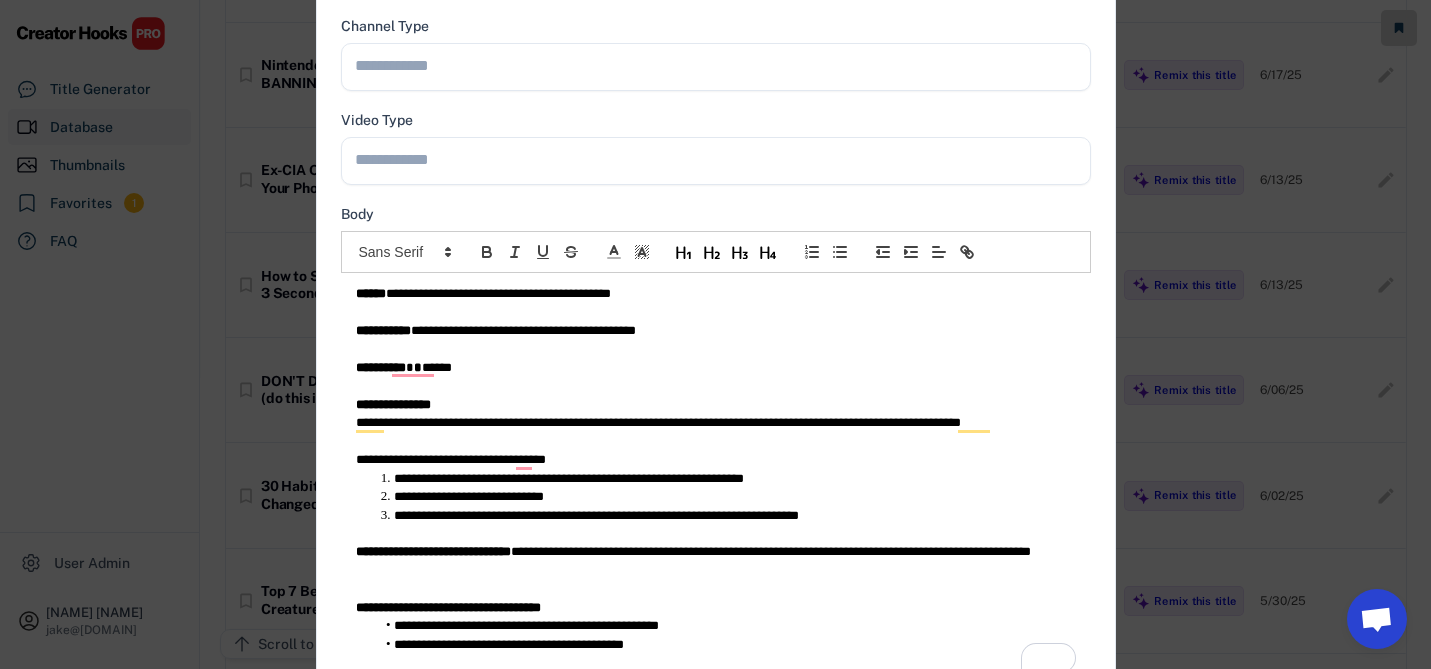 scroll, scrollTop: 219, scrollLeft: 0, axis: vertical 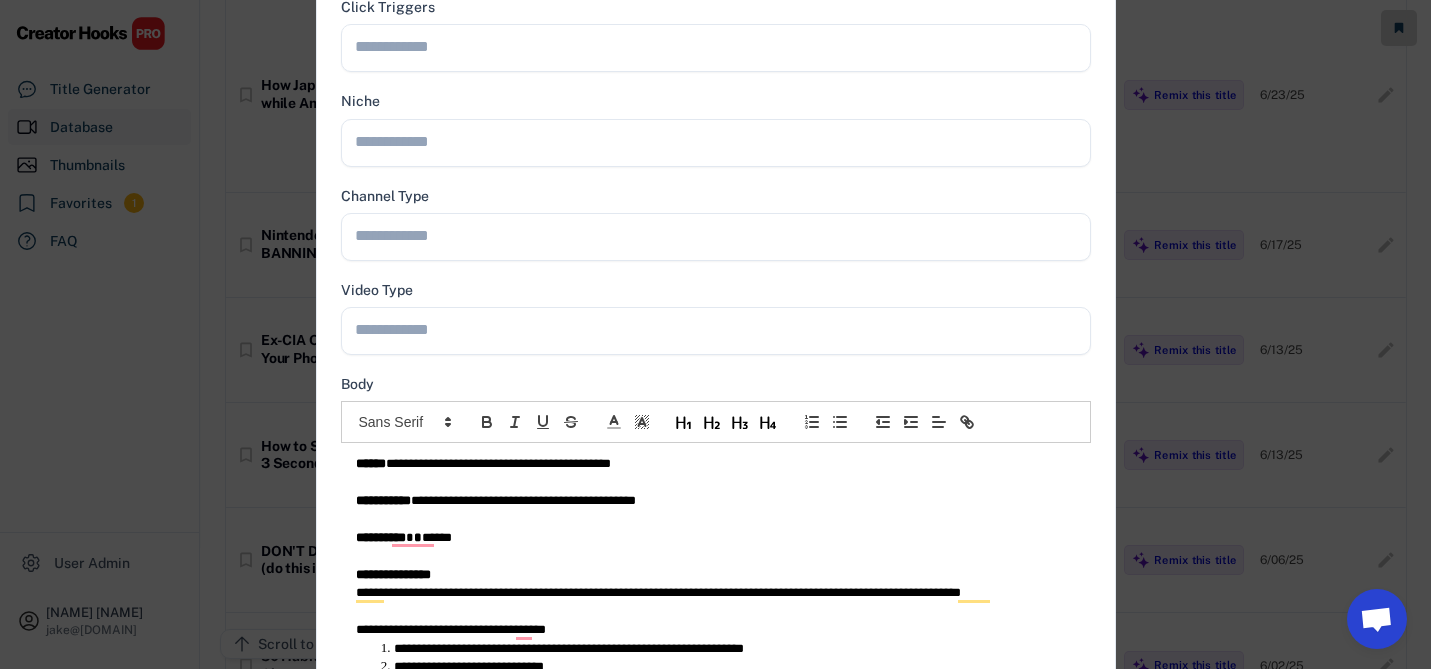 click on "**********" at bounding box center (716, 464) 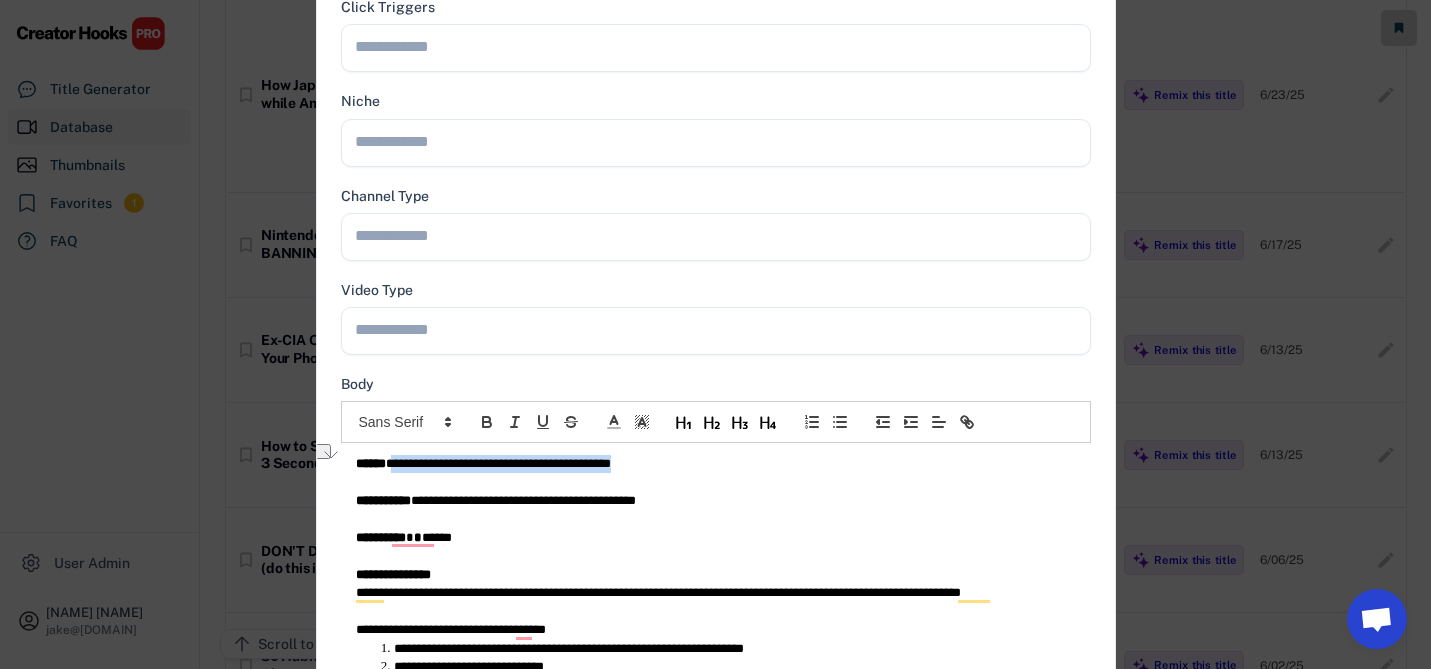 scroll, scrollTop: 0, scrollLeft: 0, axis: both 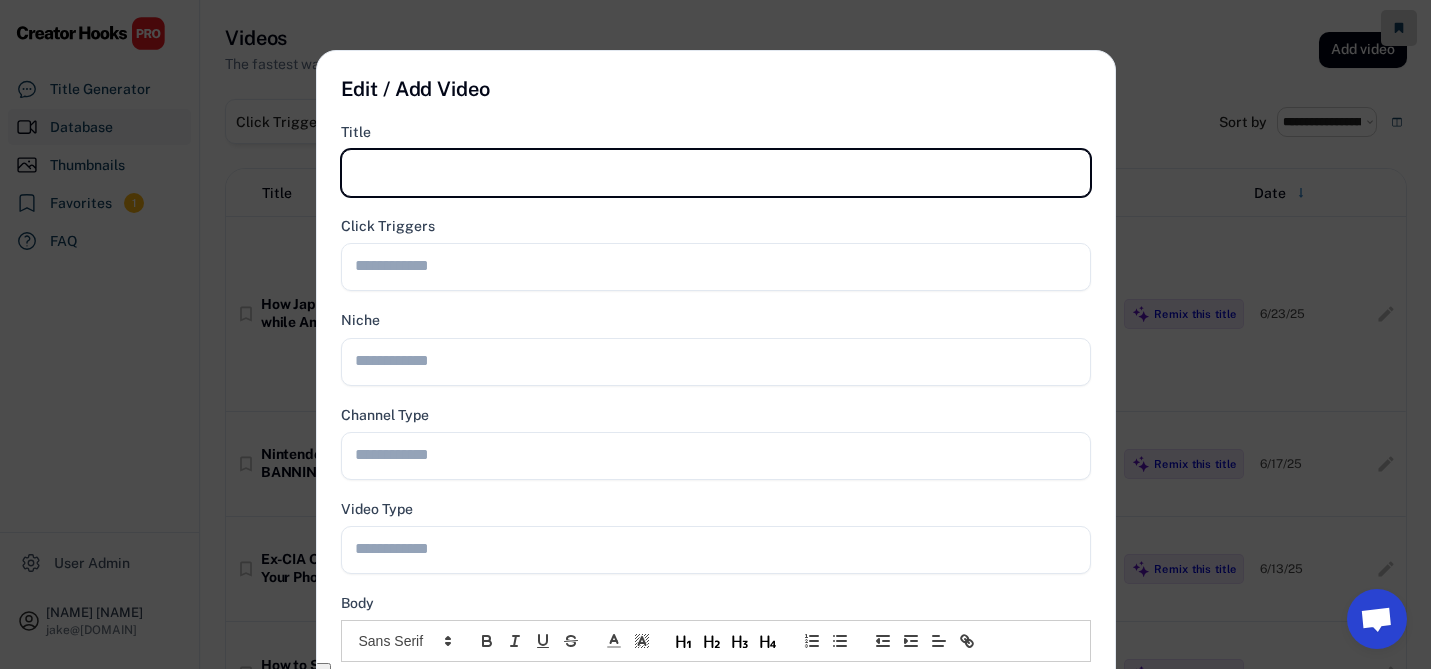 click at bounding box center [716, 173] 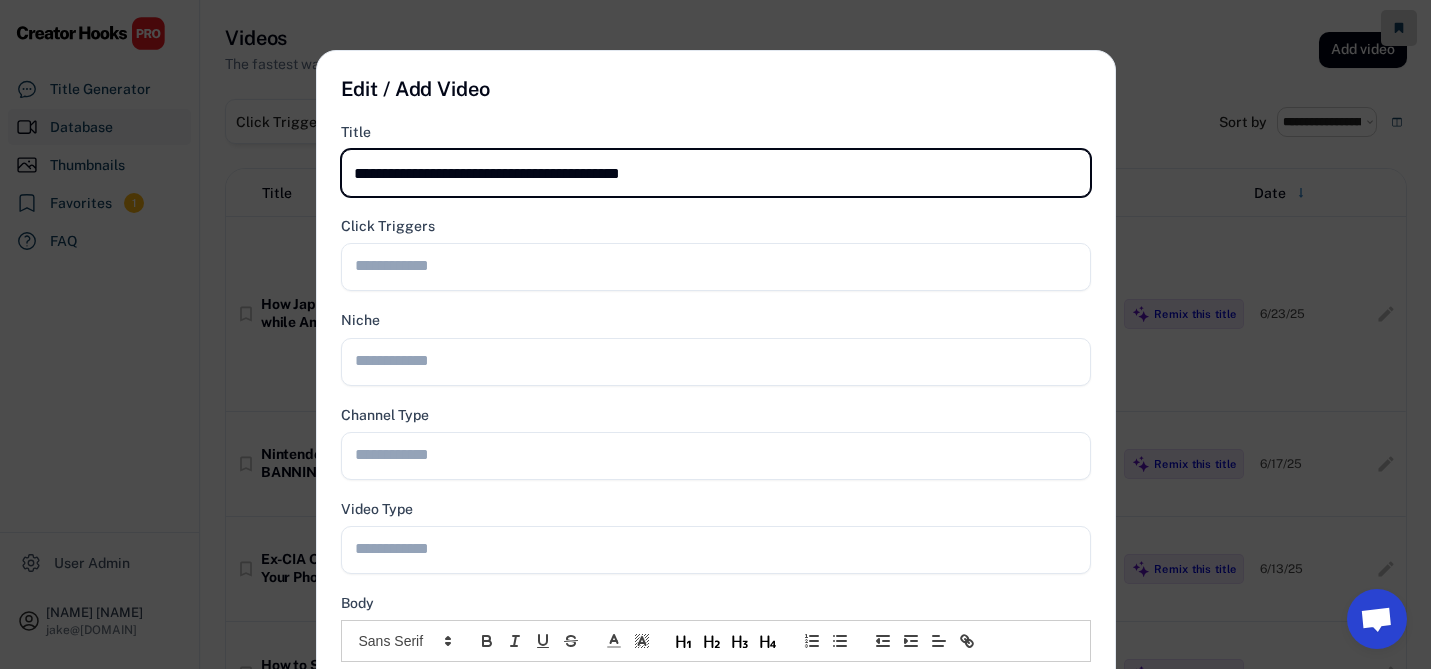type on "**********" 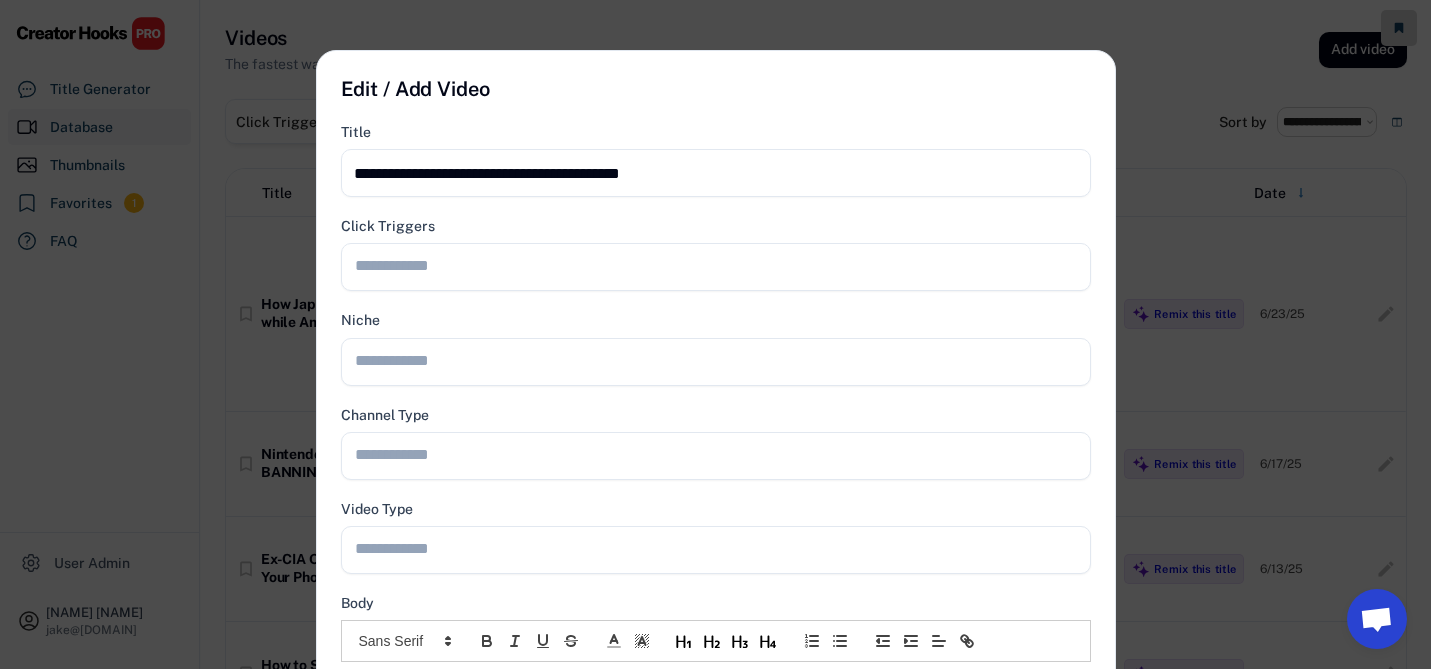 click at bounding box center (721, 548) 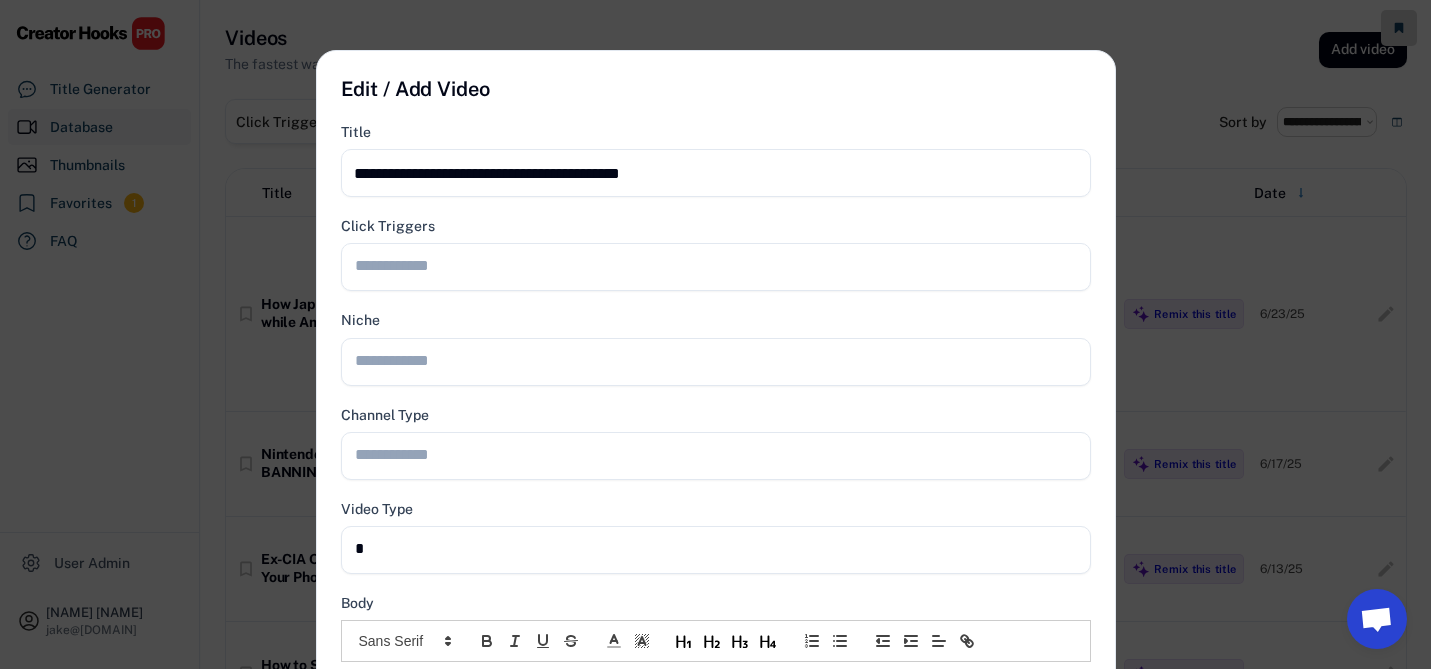 type on "**" 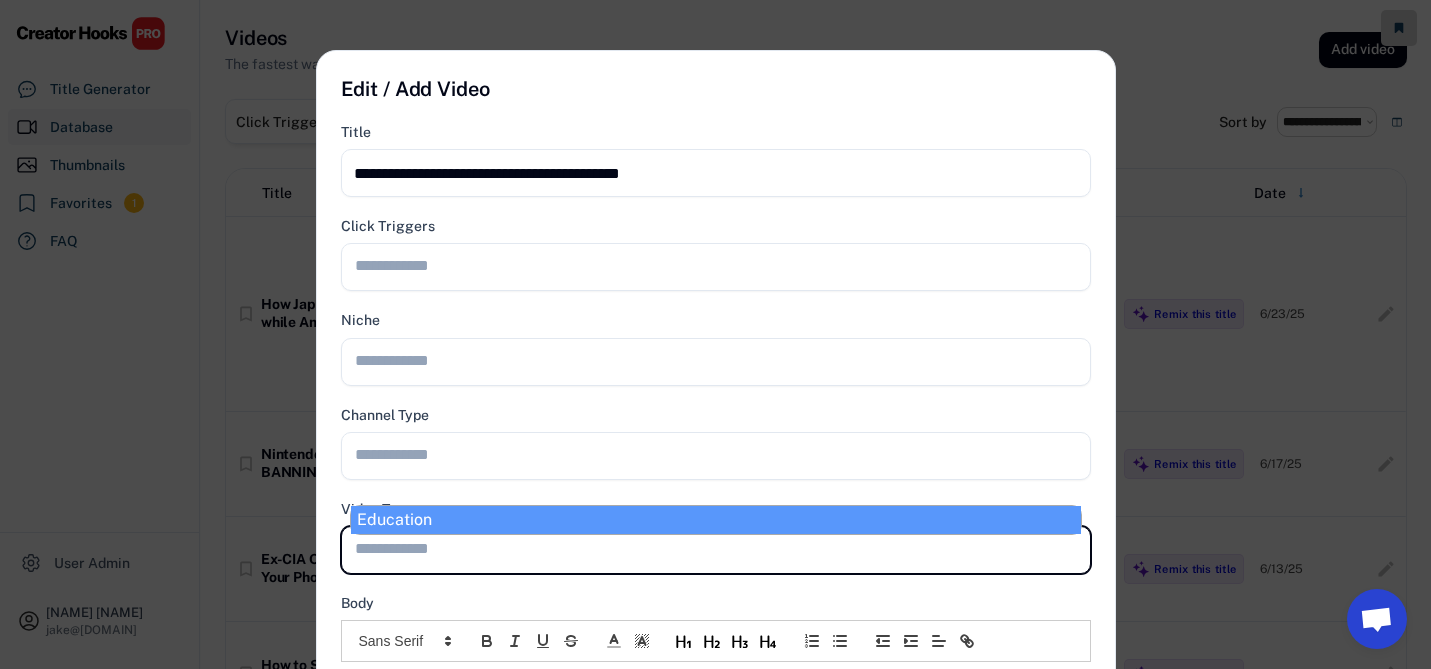 select on "**********" 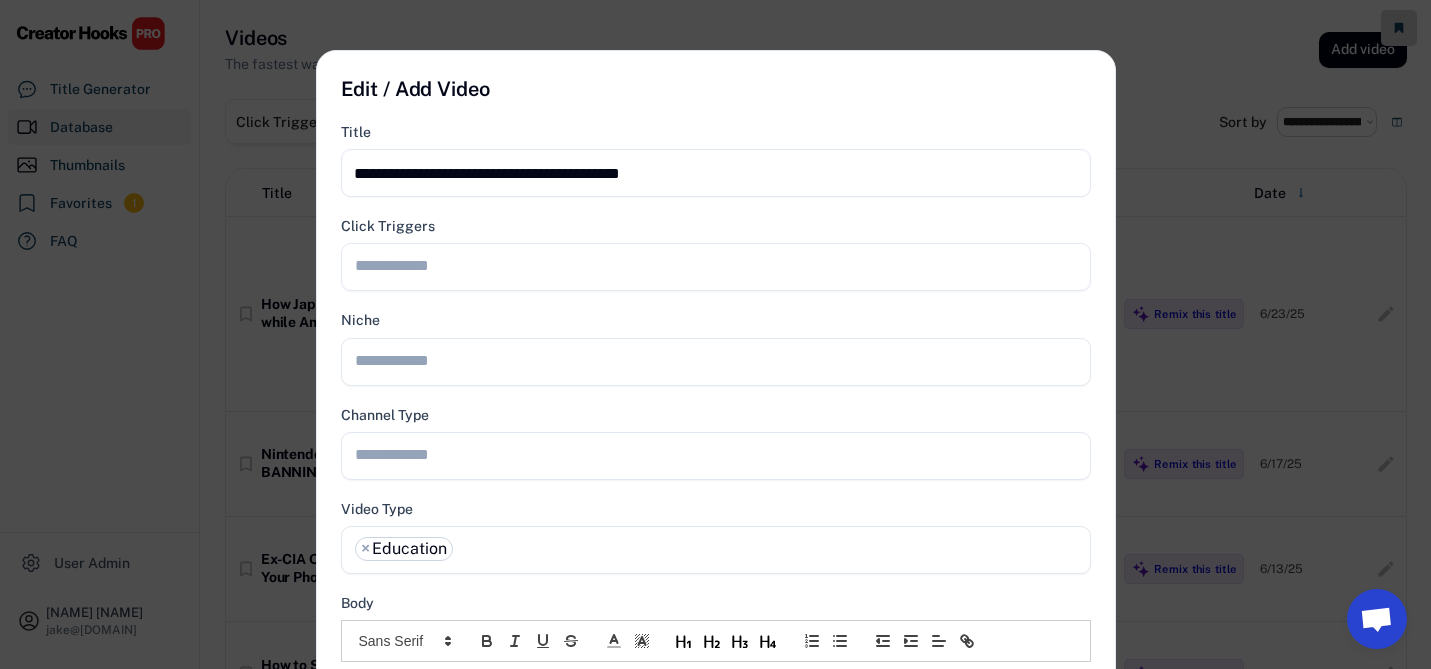 scroll, scrollTop: 0, scrollLeft: 0, axis: both 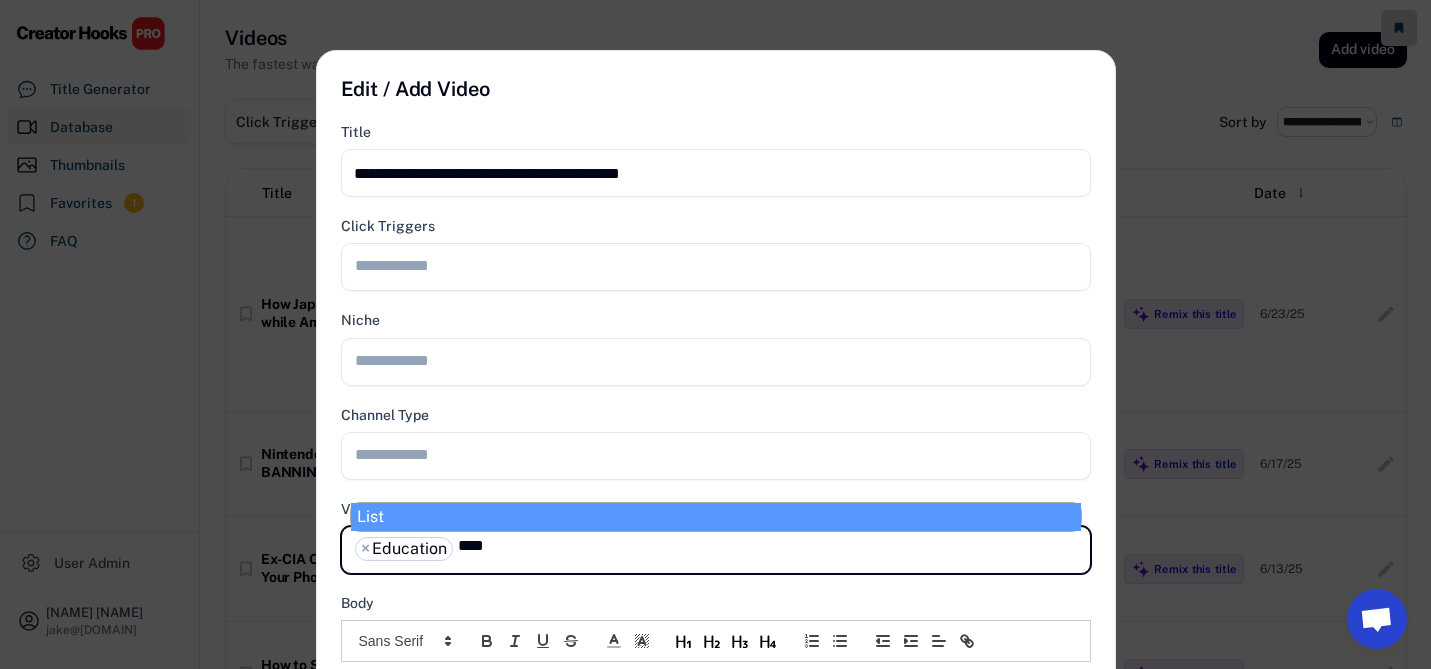 type on "****" 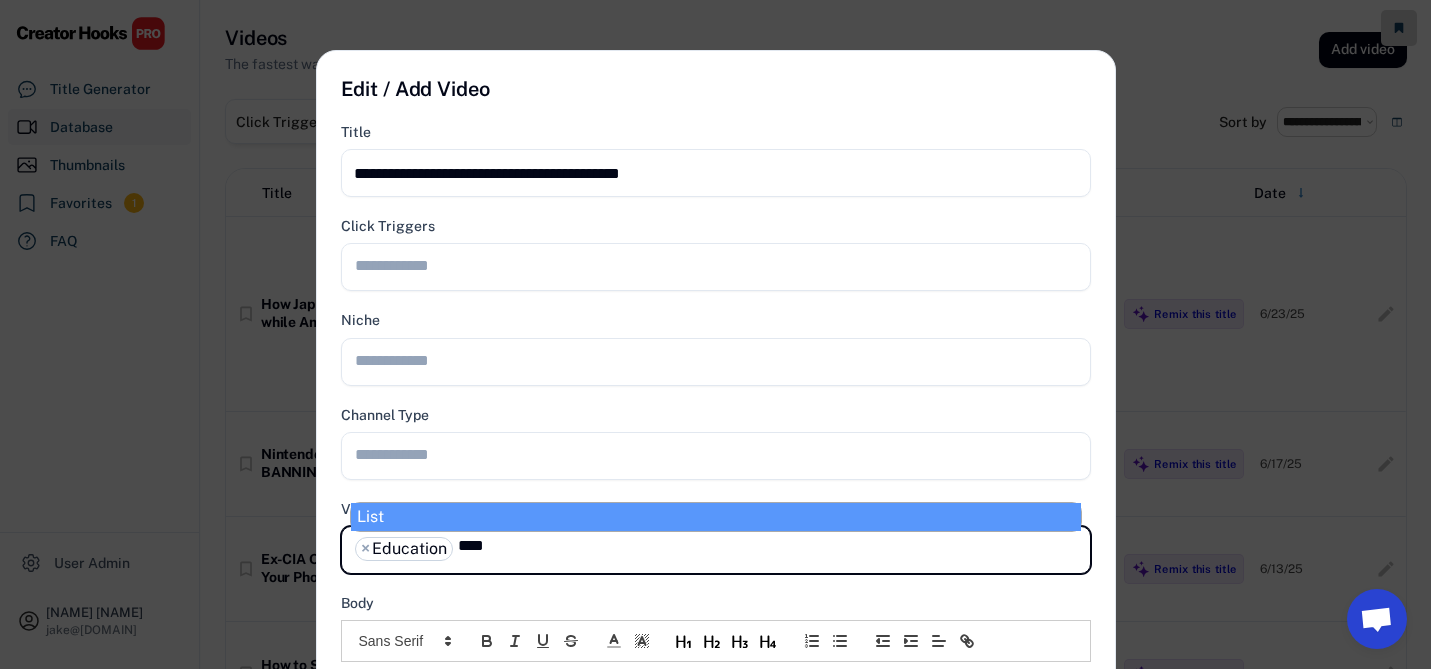 type 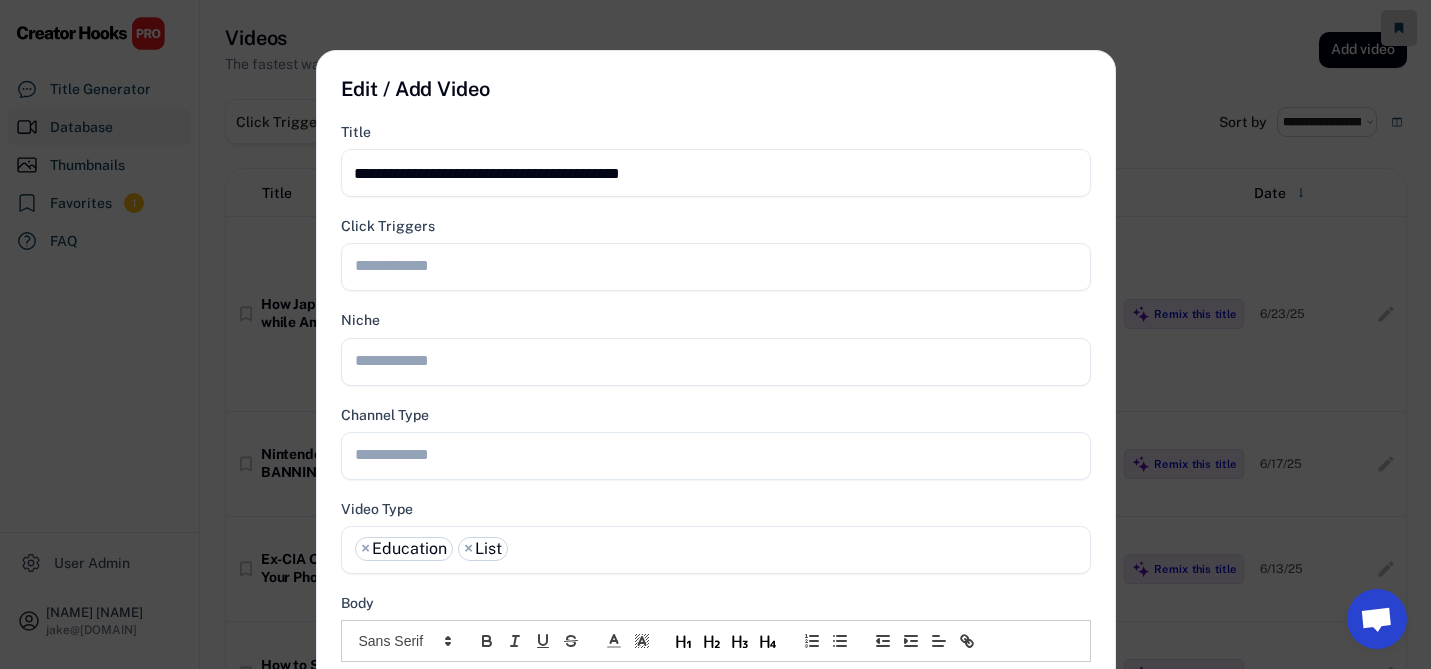 click at bounding box center (721, 454) 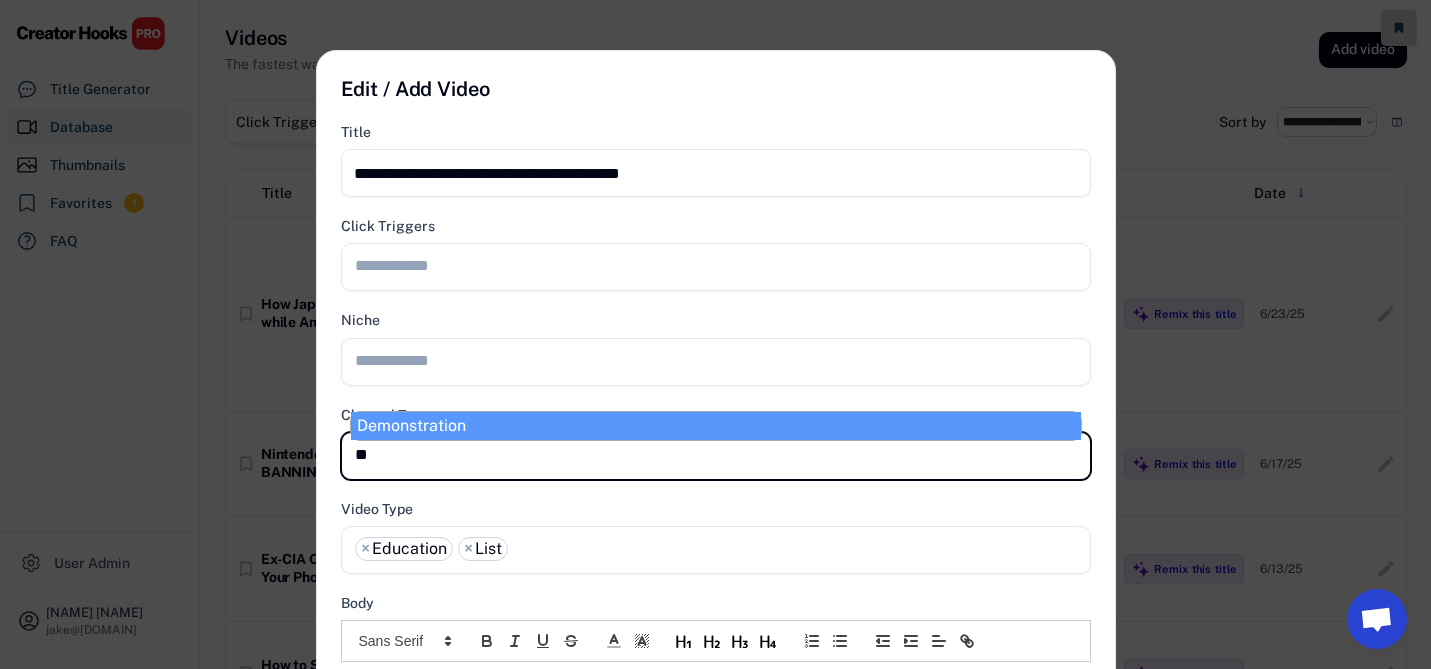 type on "***" 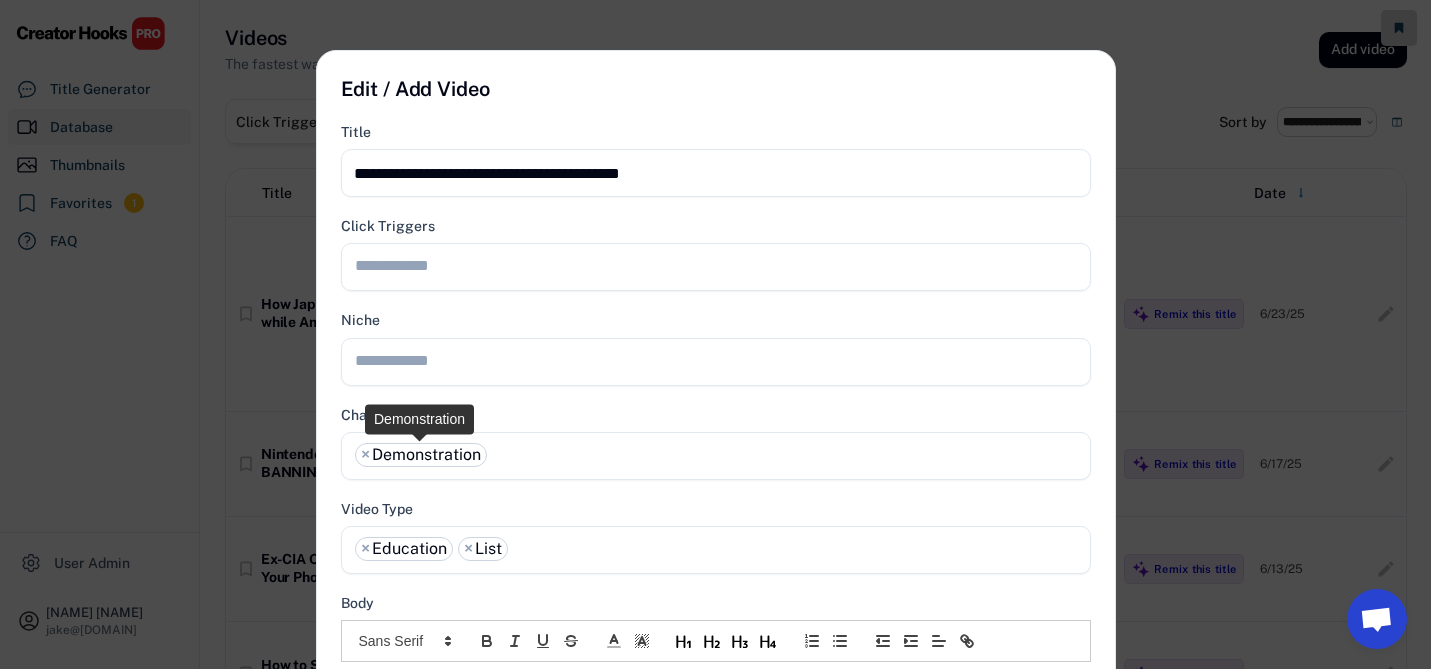 select on "**********" 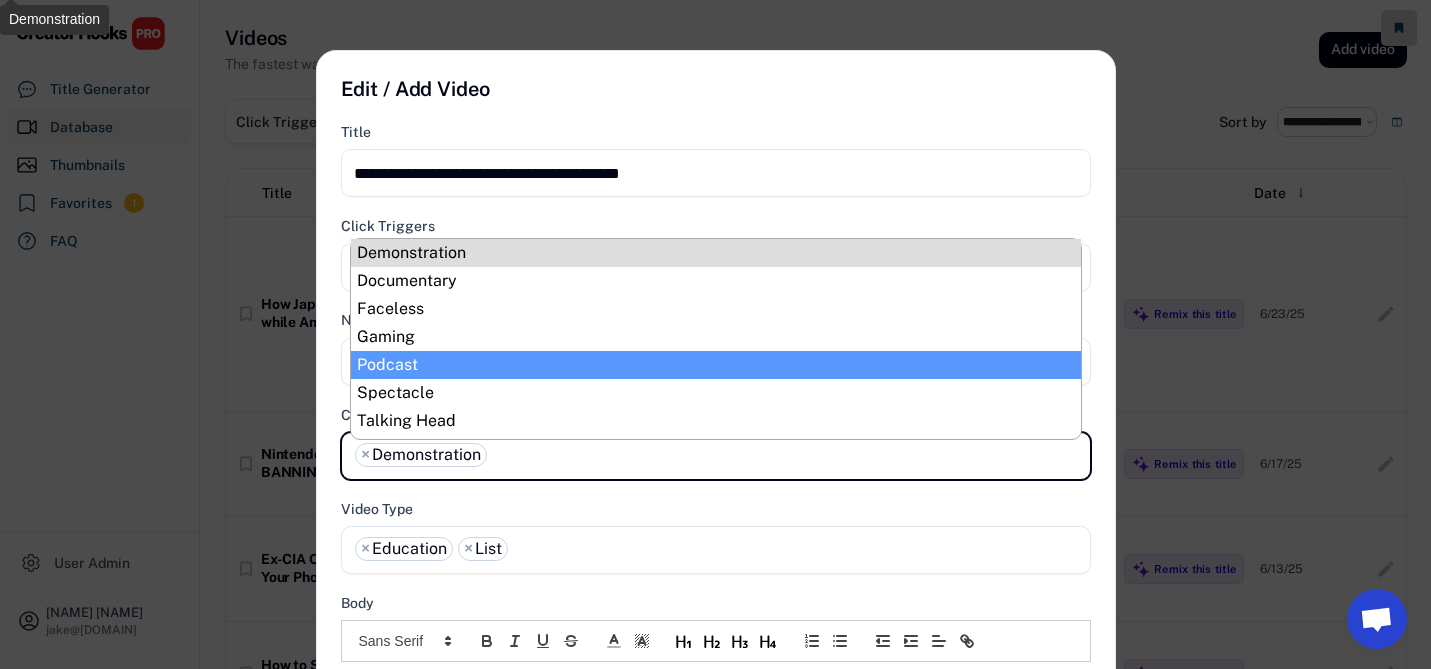 click on "**********" at bounding box center [716, 865] 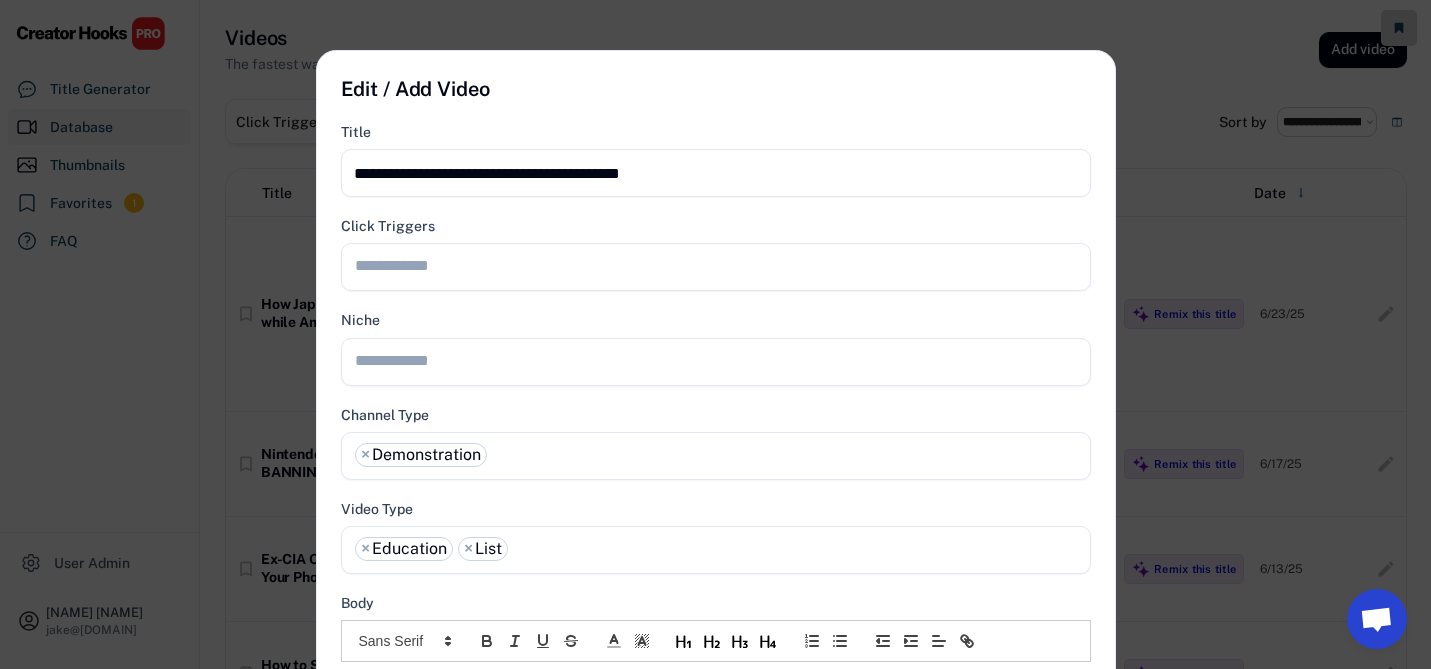 click at bounding box center (721, 360) 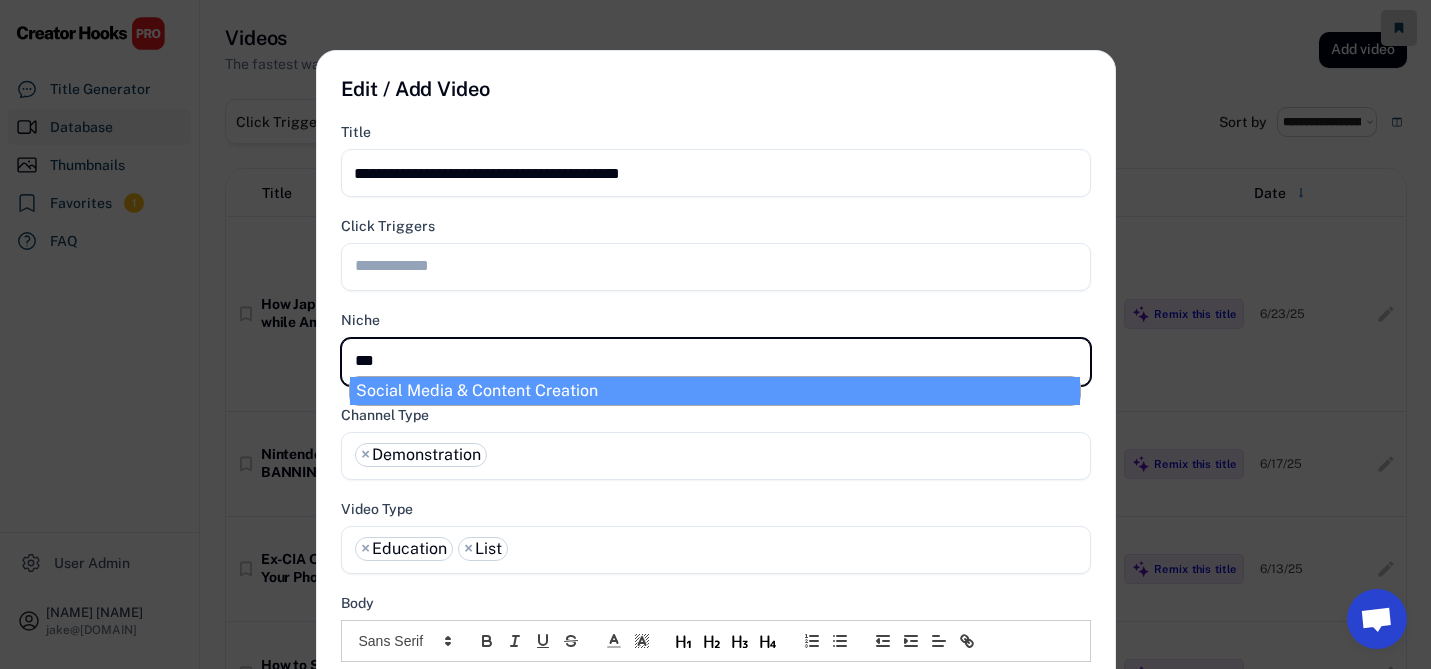 type on "****" 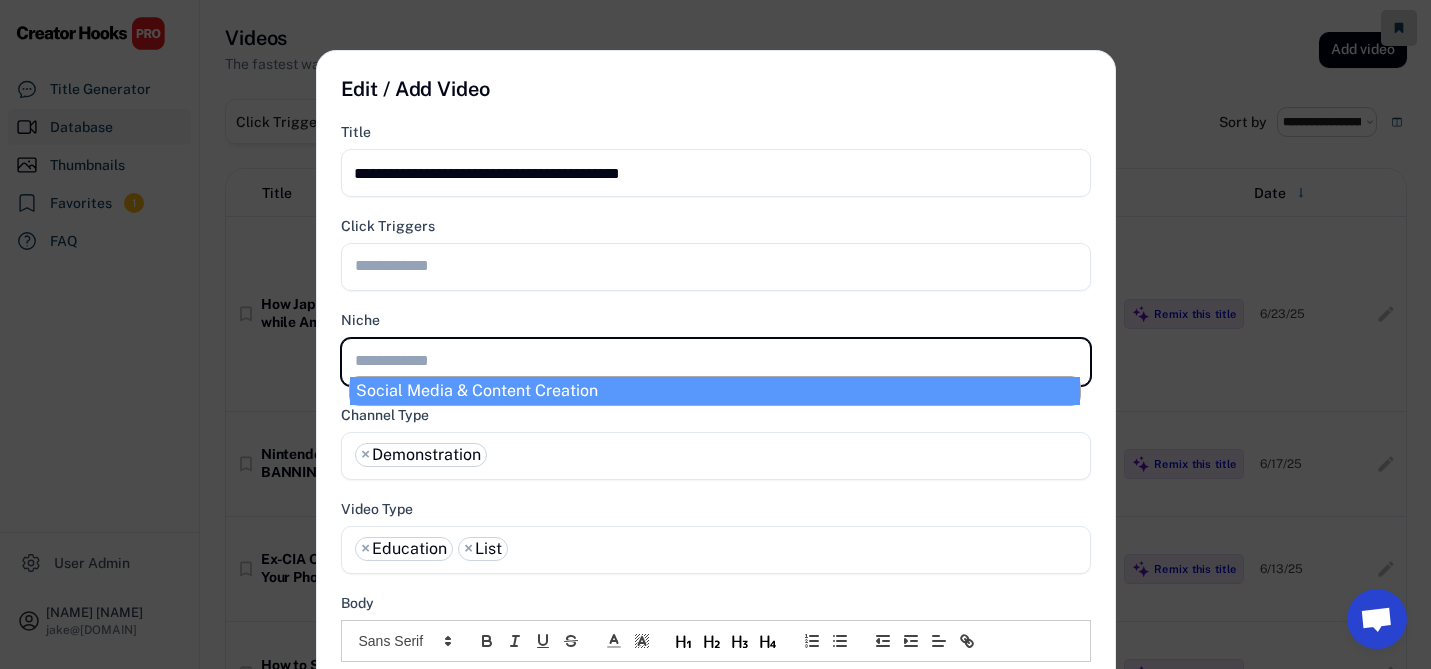 scroll, scrollTop: 0, scrollLeft: 0, axis: both 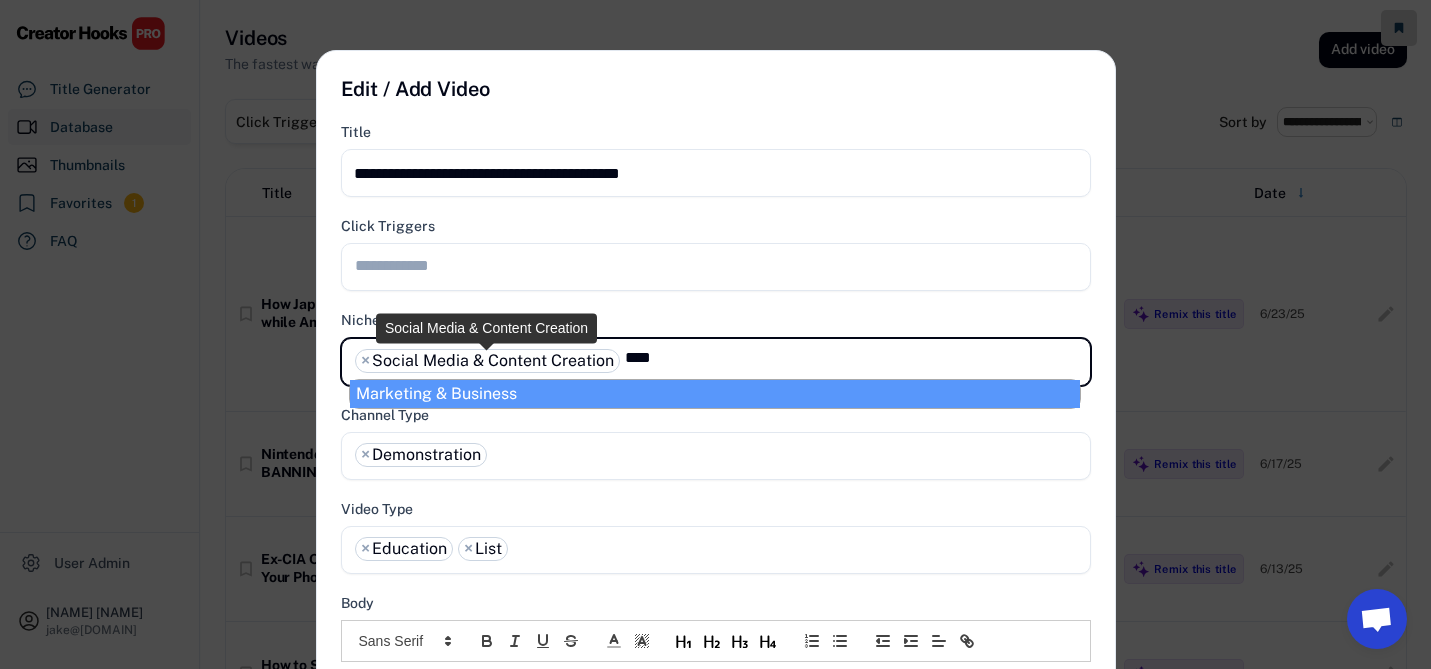 type on "****" 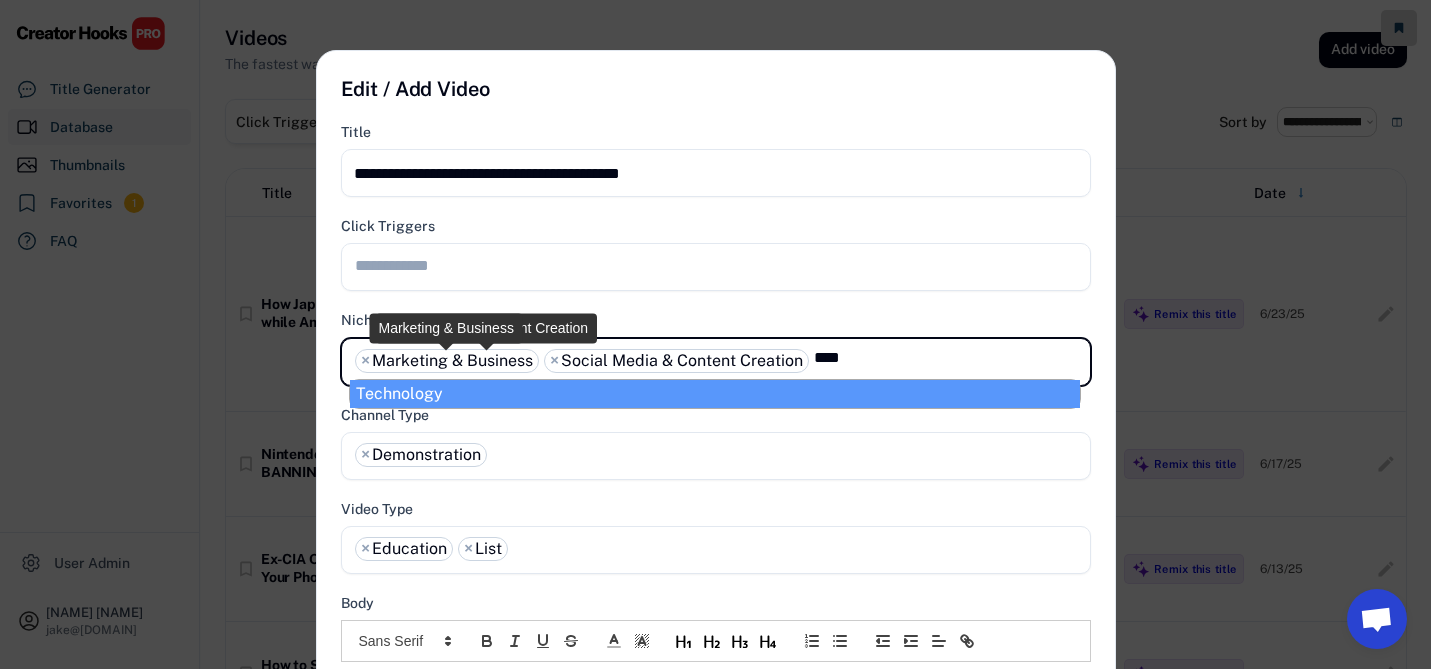 type on "****" 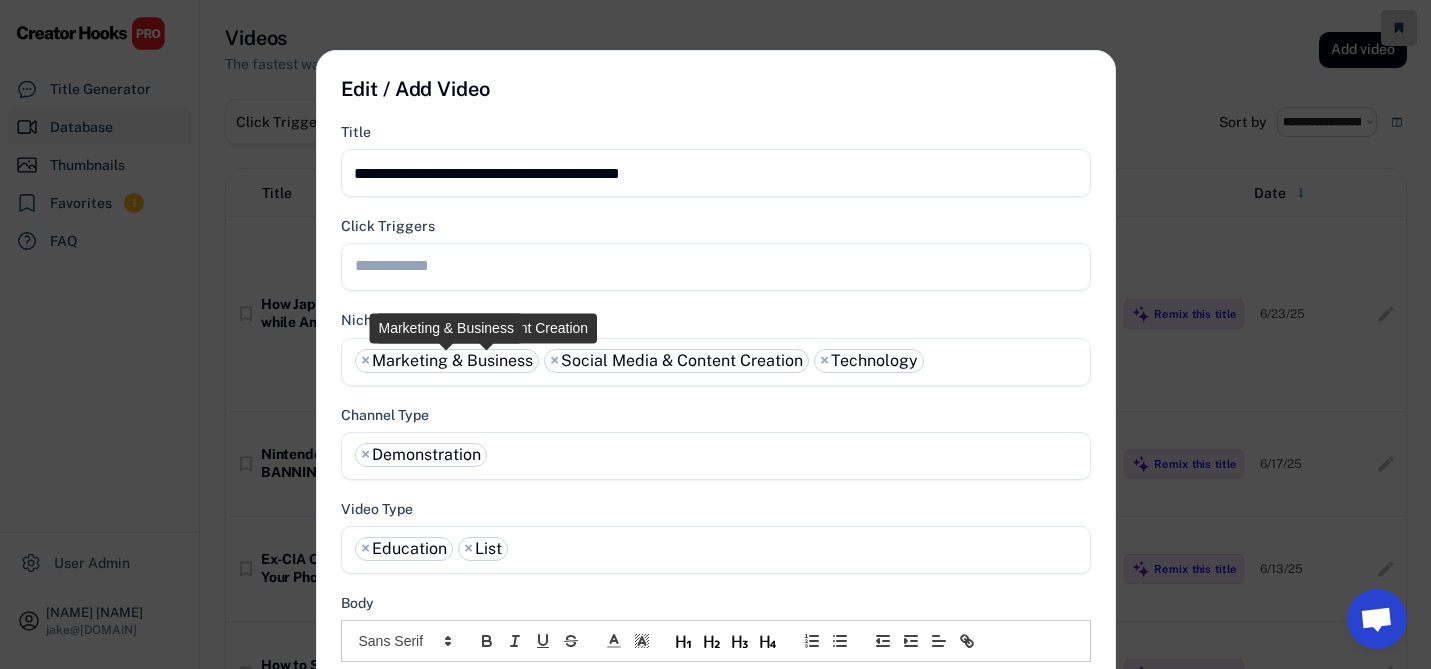 click at bounding box center [721, 265] 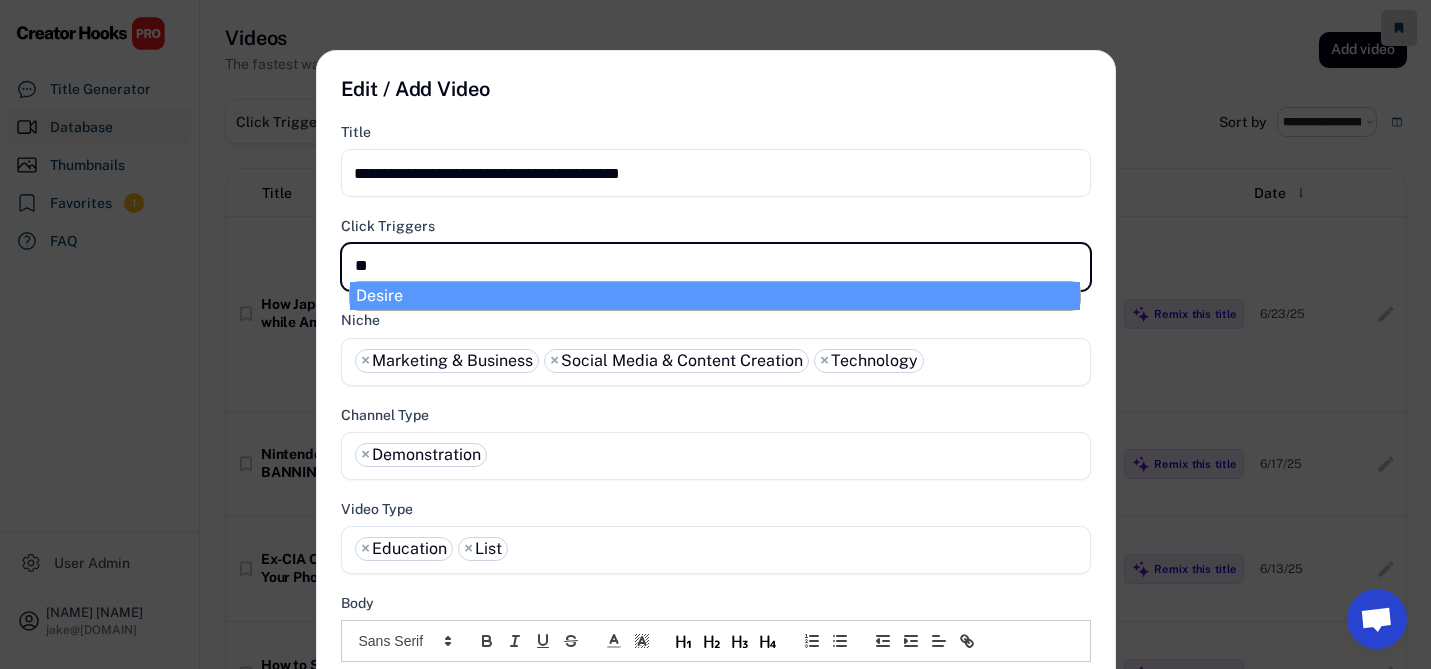 type on "***" 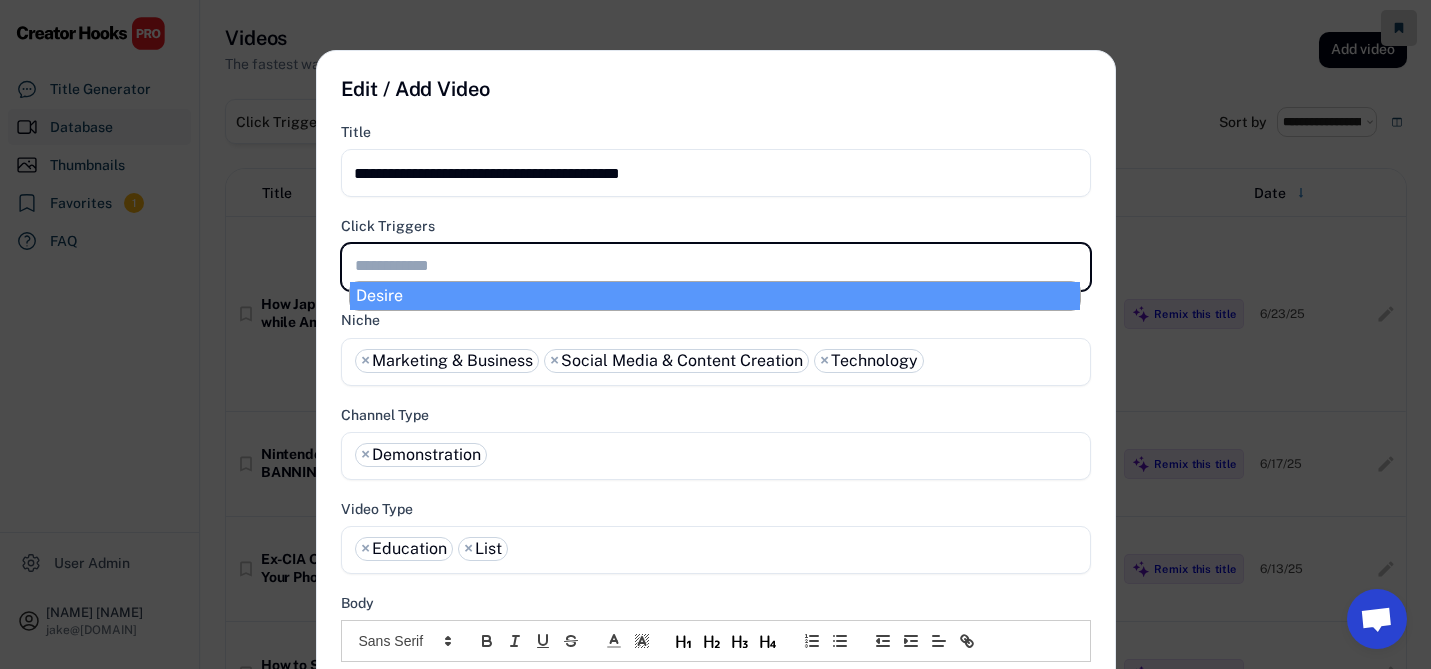 scroll, scrollTop: 0, scrollLeft: 0, axis: both 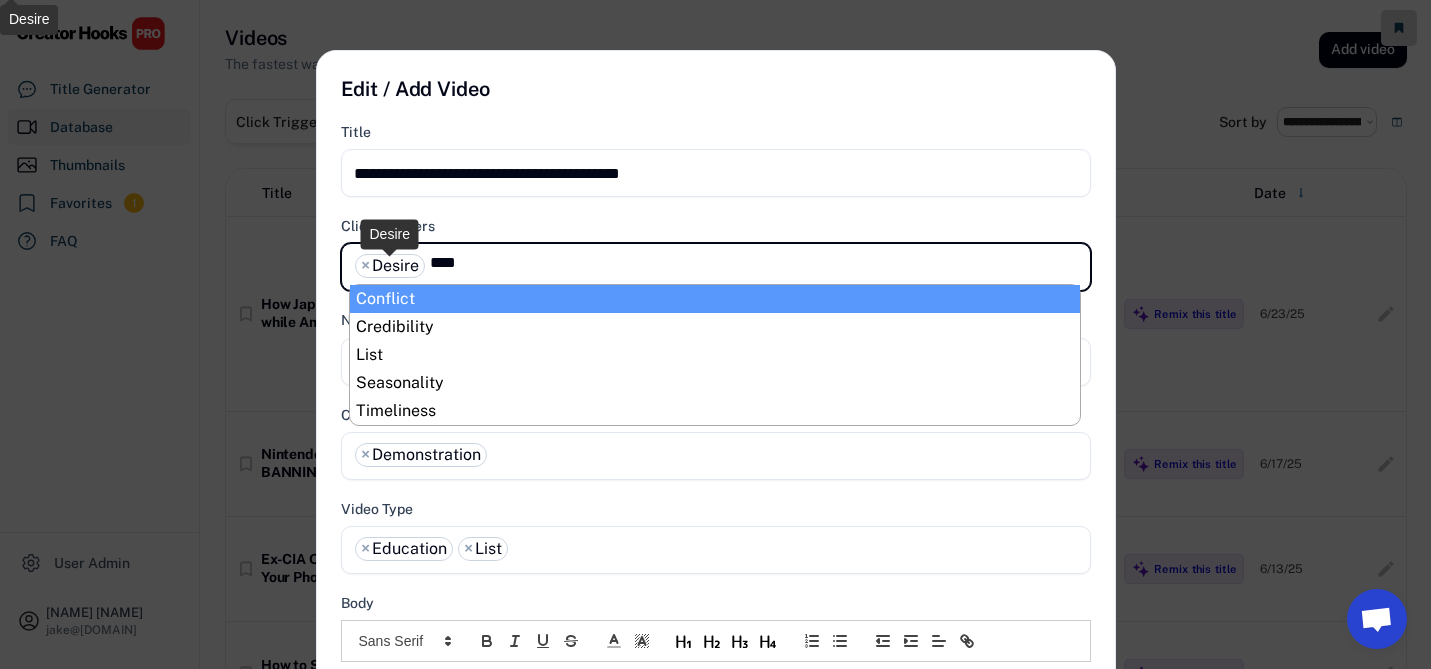 type on "****" 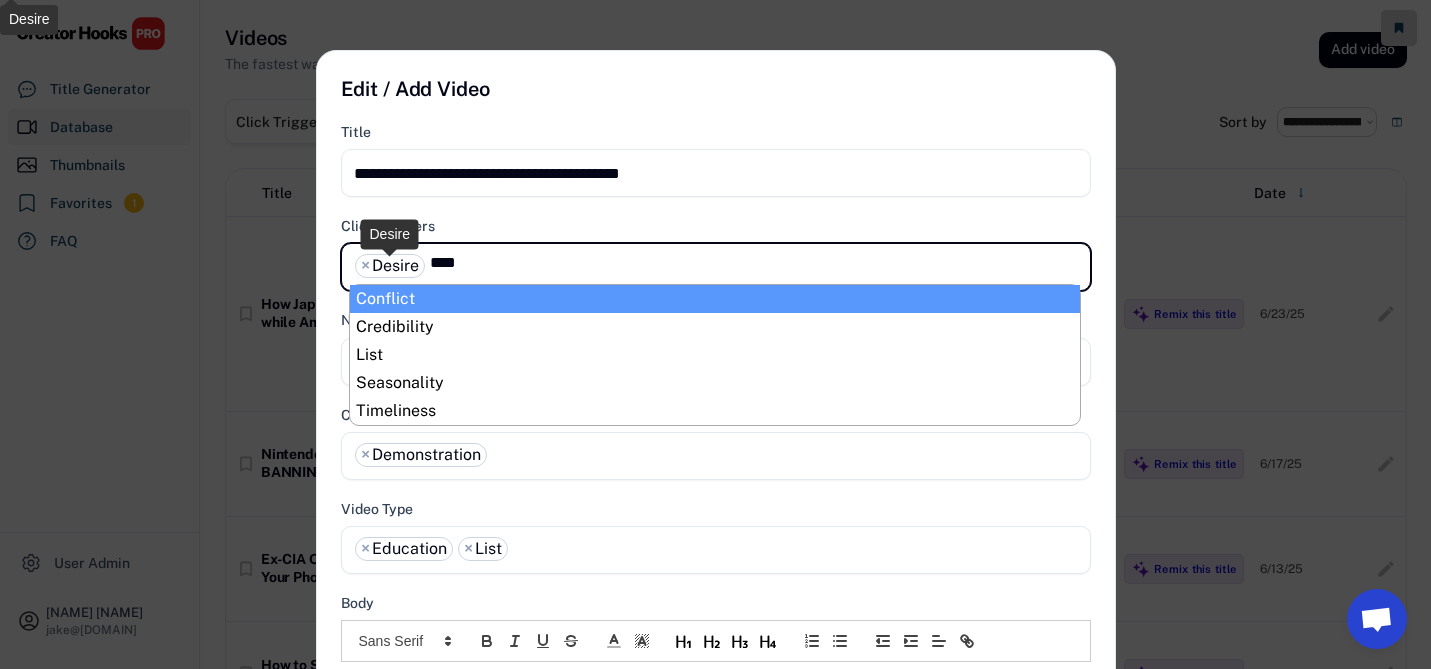 type 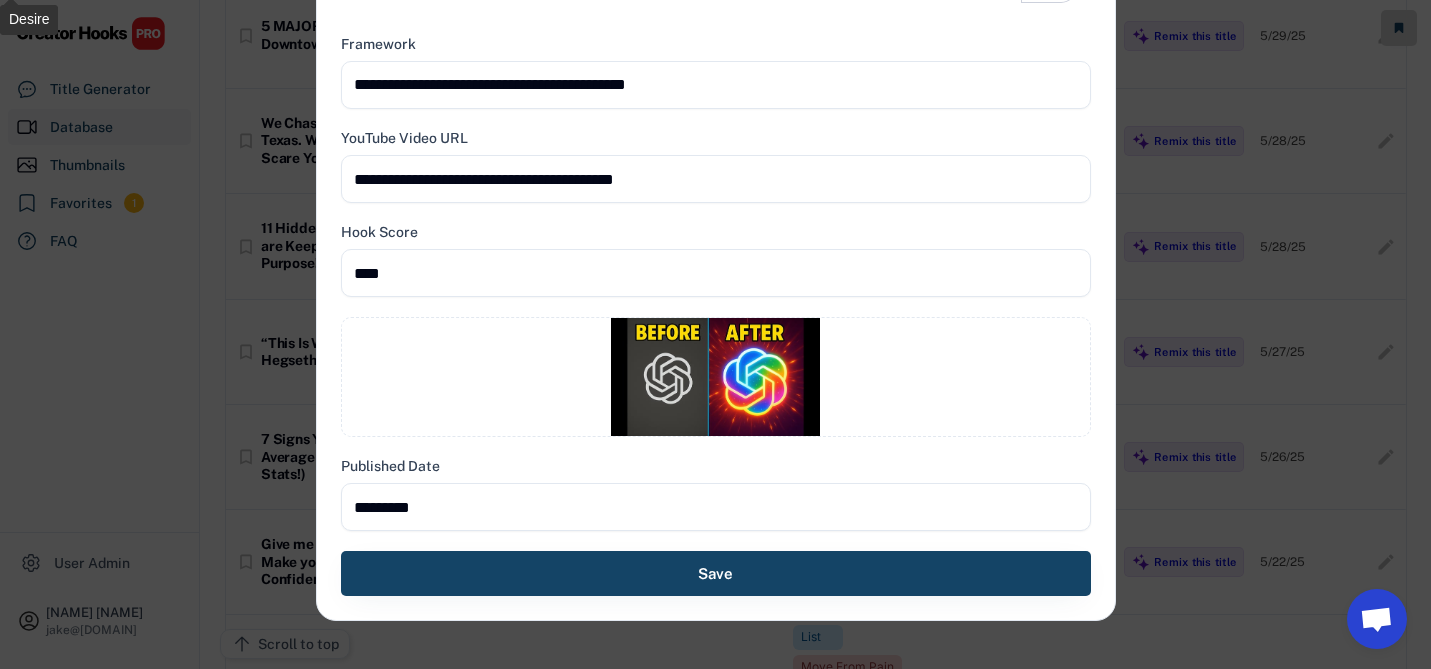 scroll, scrollTop: 1158, scrollLeft: 0, axis: vertical 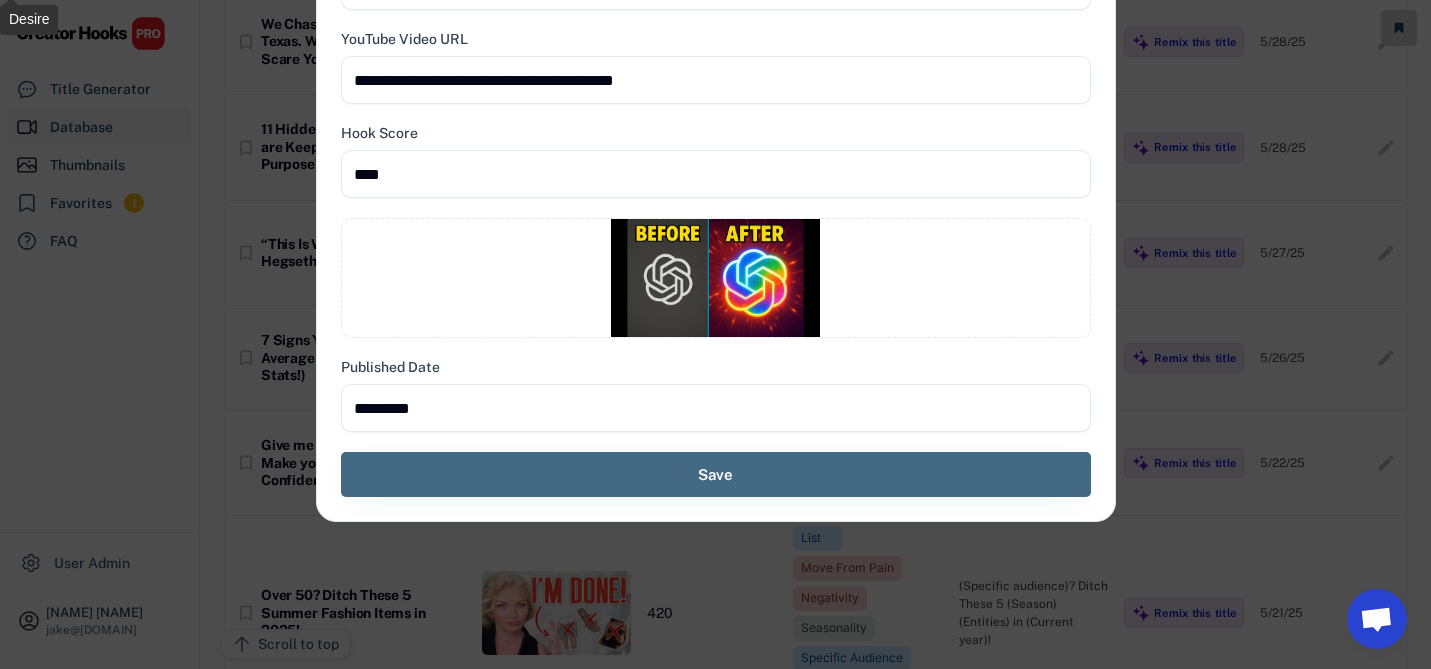 click on "Save" at bounding box center (716, 474) 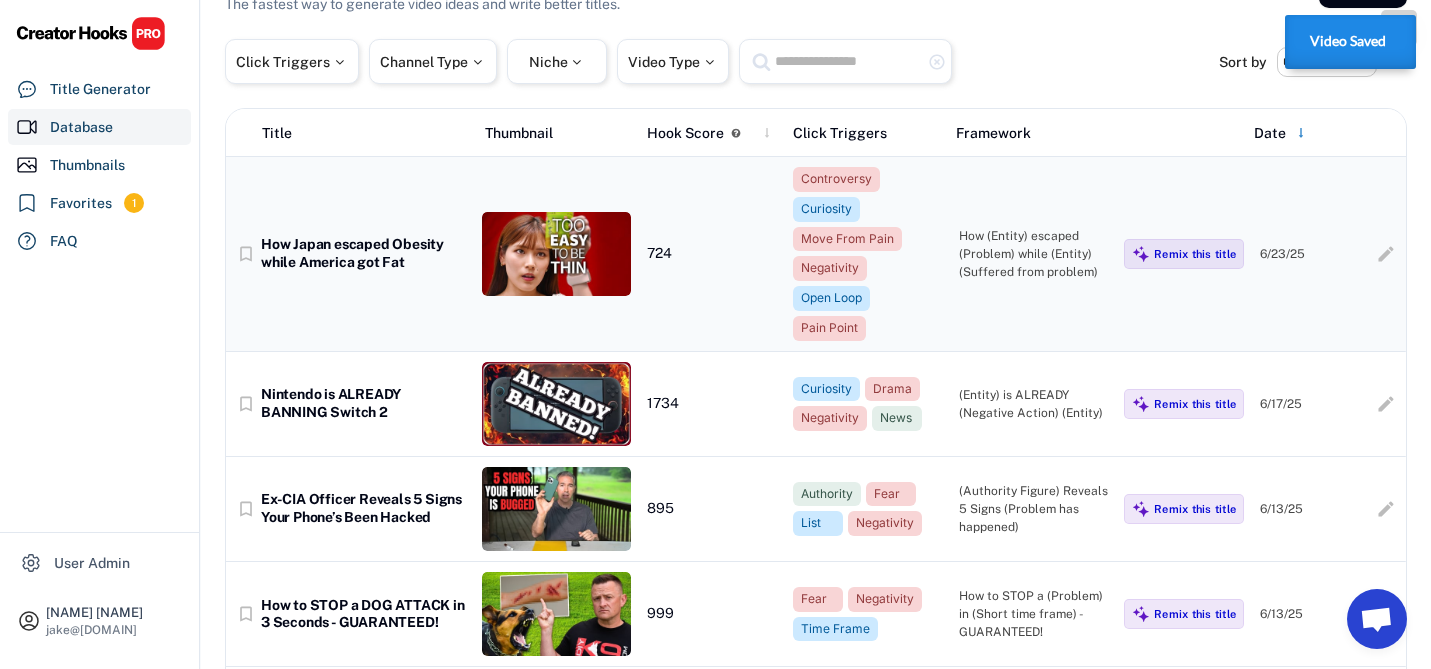 scroll, scrollTop: 0, scrollLeft: 0, axis: both 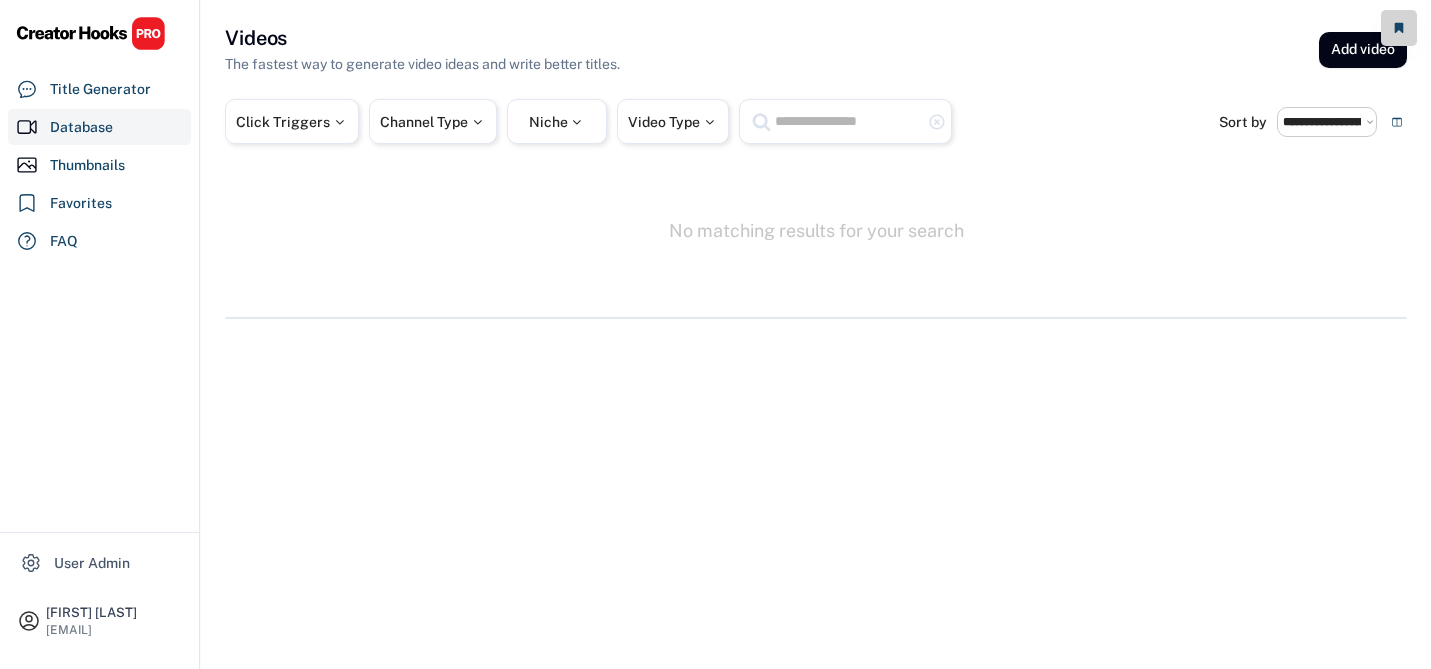 select on "**********" 